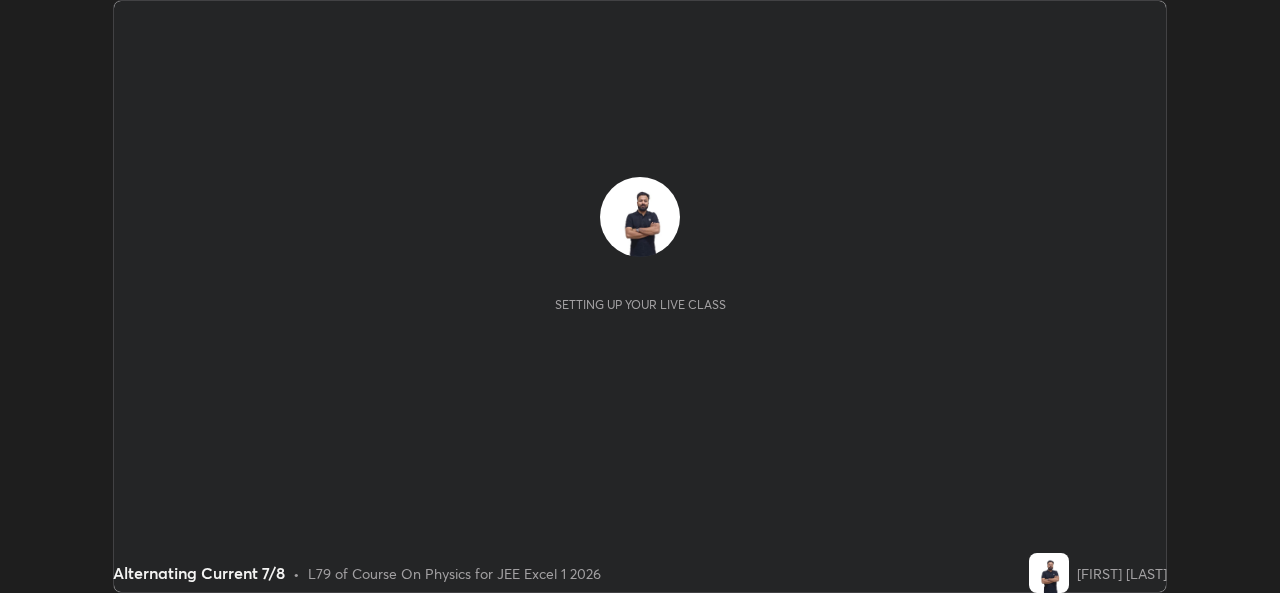 scroll, scrollTop: 0, scrollLeft: 0, axis: both 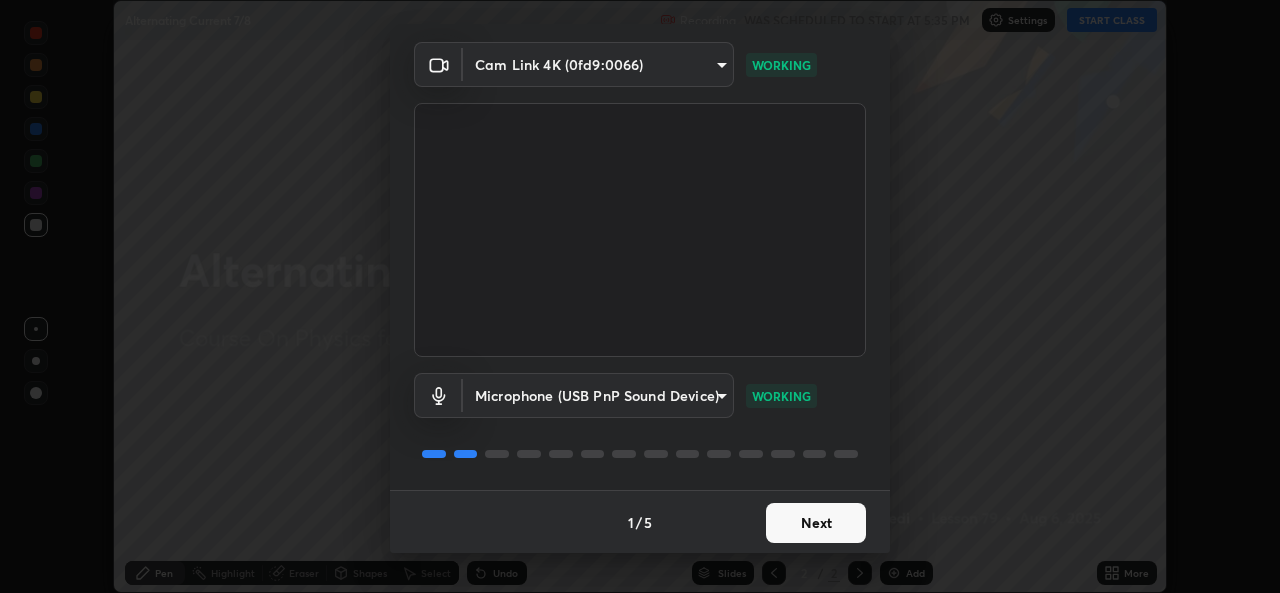 click on "Next" at bounding box center (816, 523) 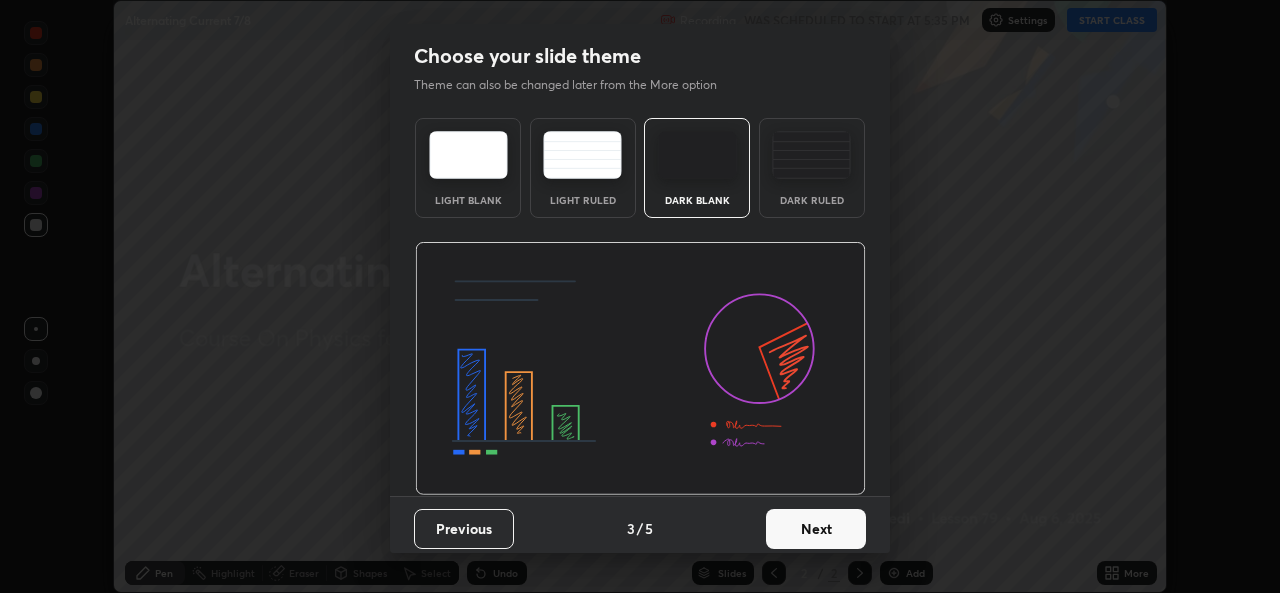 click on "Next" at bounding box center [816, 529] 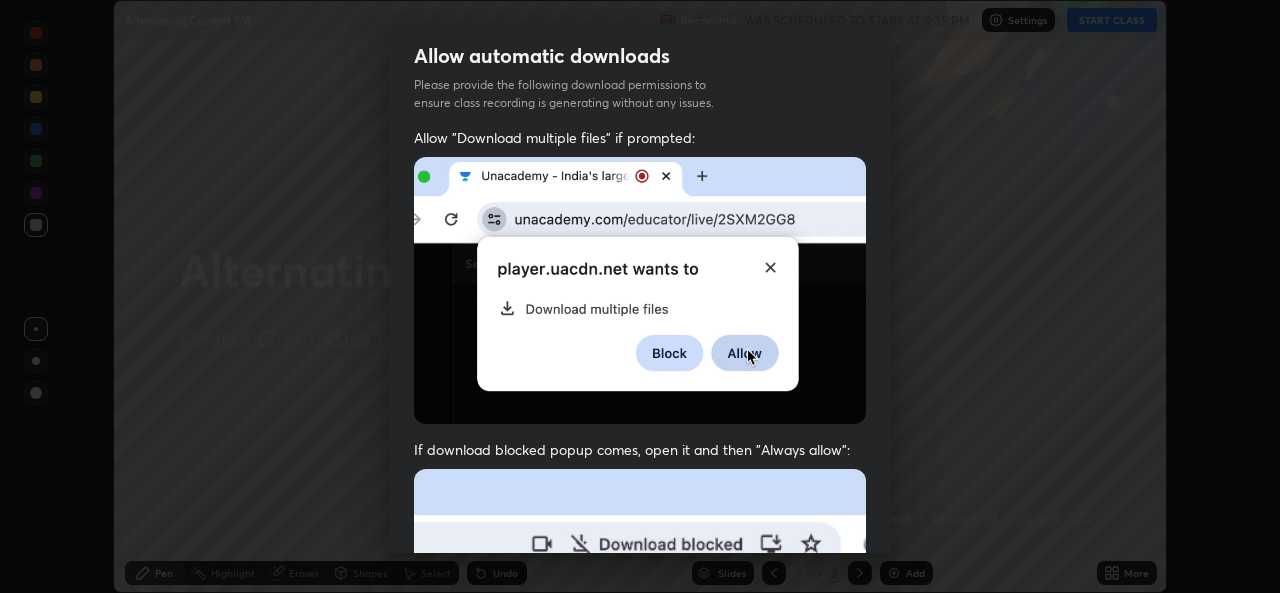 click at bounding box center (640, 687) 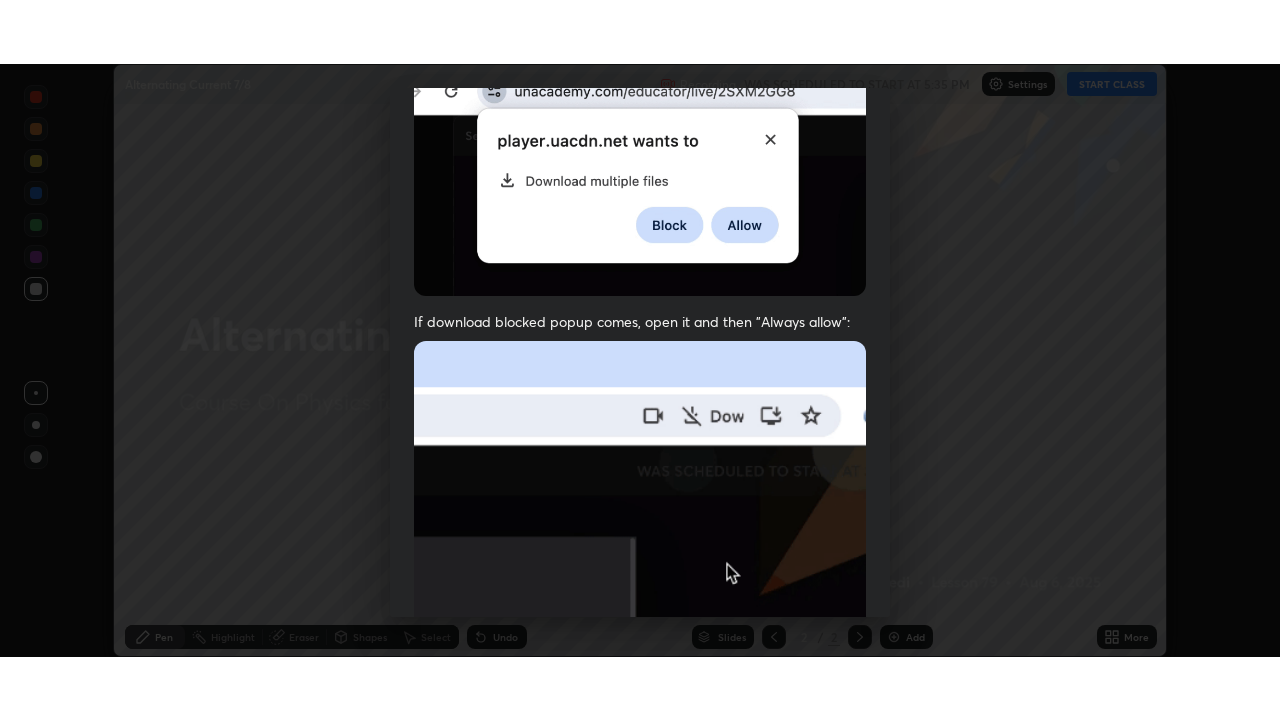 scroll, scrollTop: 471, scrollLeft: 0, axis: vertical 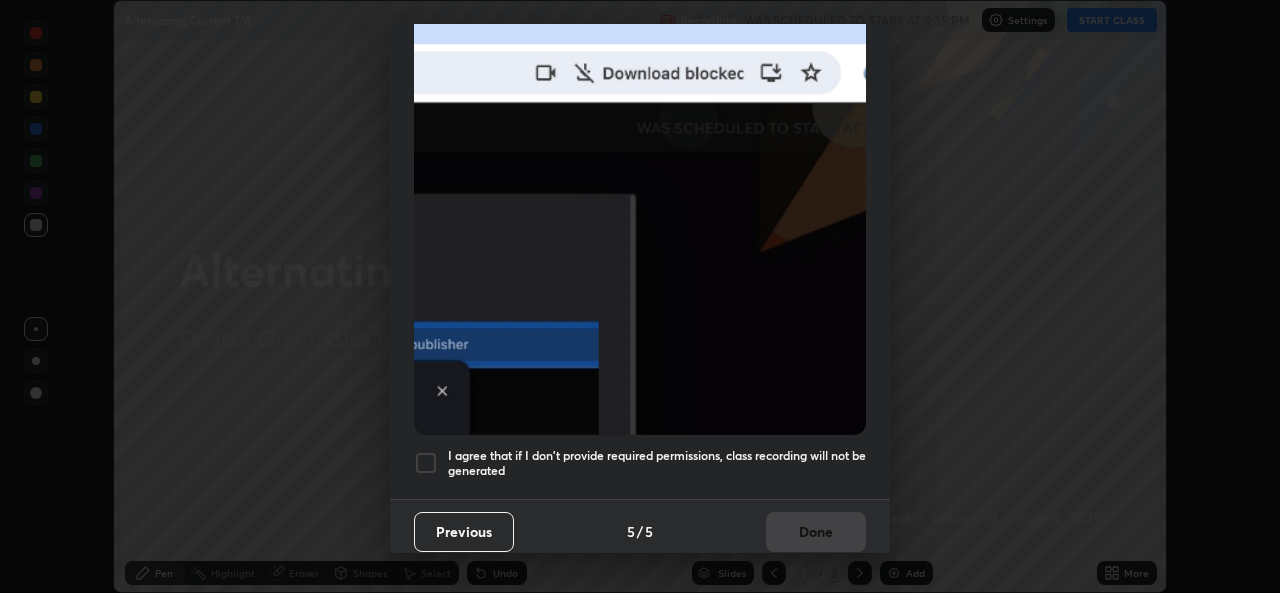 click on "I agree that if I don't provide required permissions, class recording will not be generated" at bounding box center (657, 463) 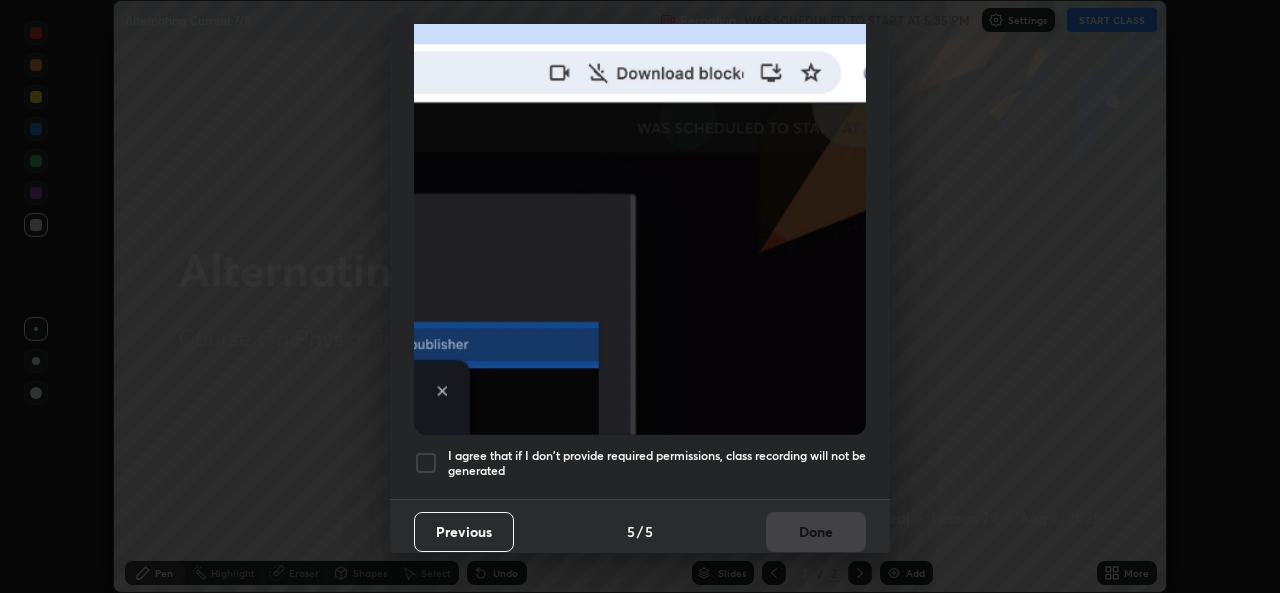 click on "Done" at bounding box center [816, 532] 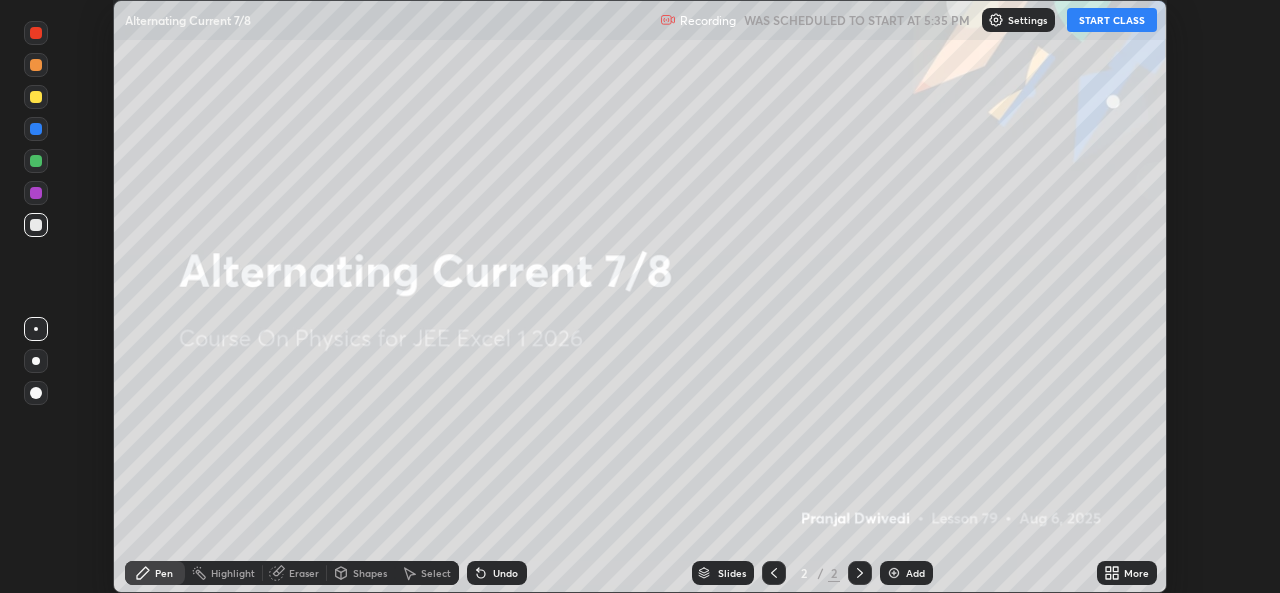 click on "More" at bounding box center [1127, 573] 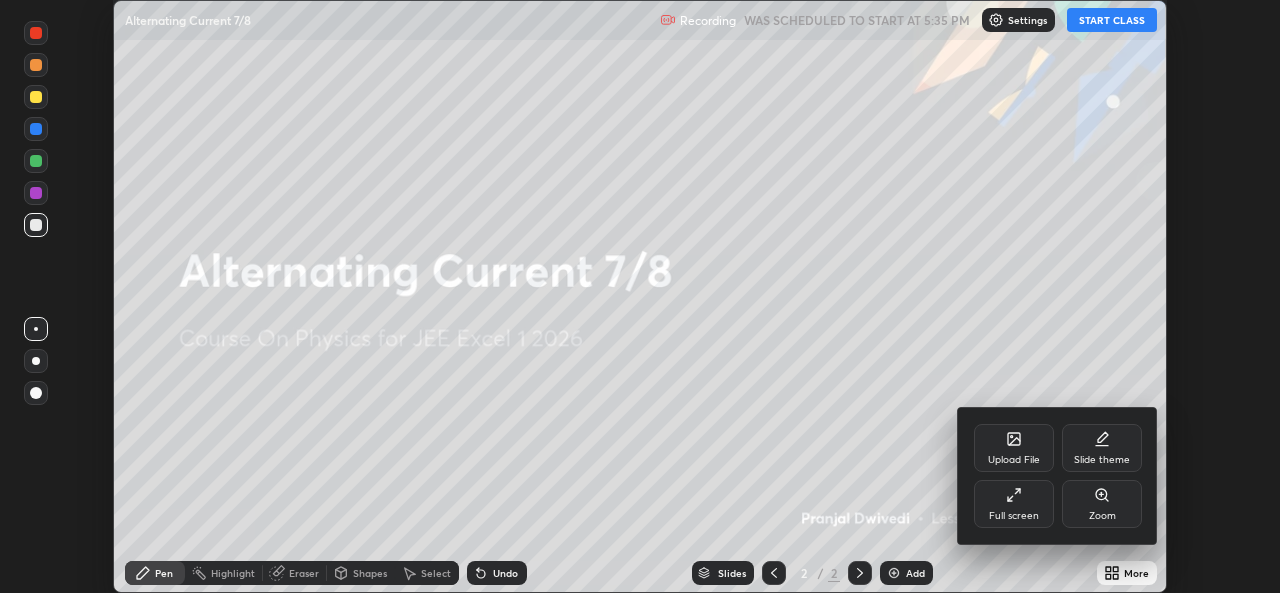 click on "Full screen" at bounding box center (1014, 504) 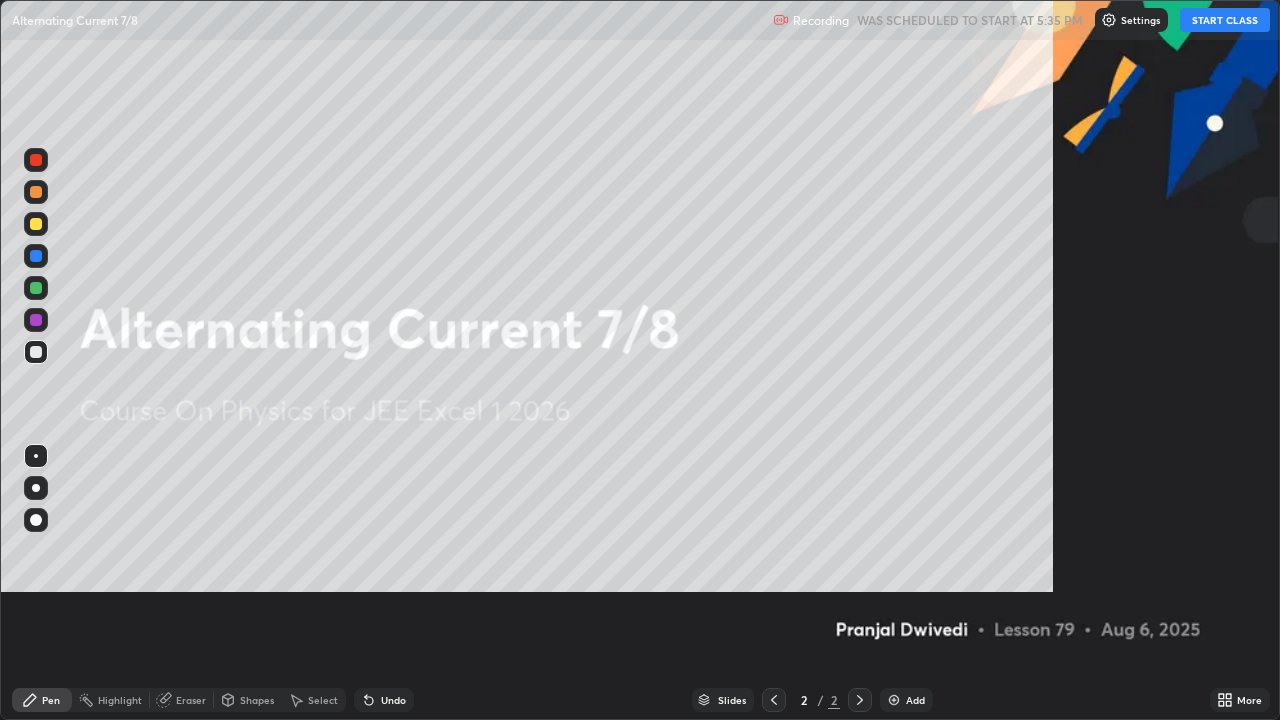 scroll, scrollTop: 99280, scrollLeft: 98720, axis: both 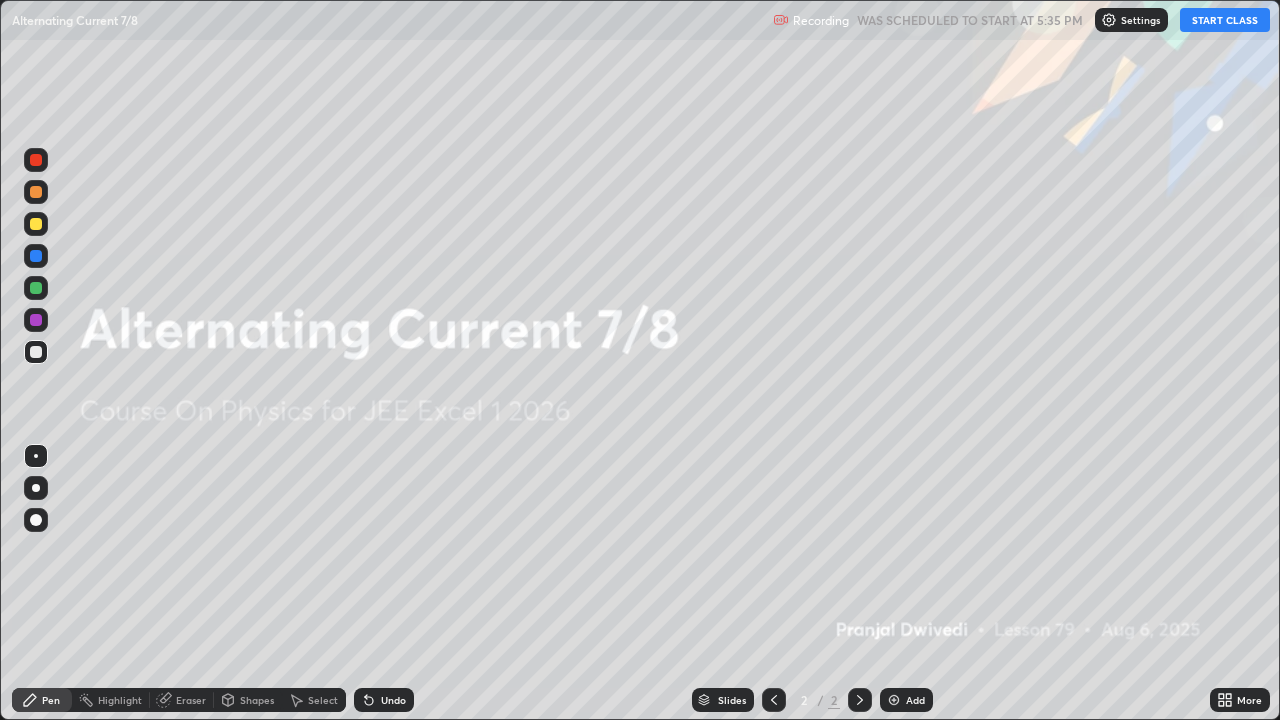 click on "START CLASS" at bounding box center (1225, 20) 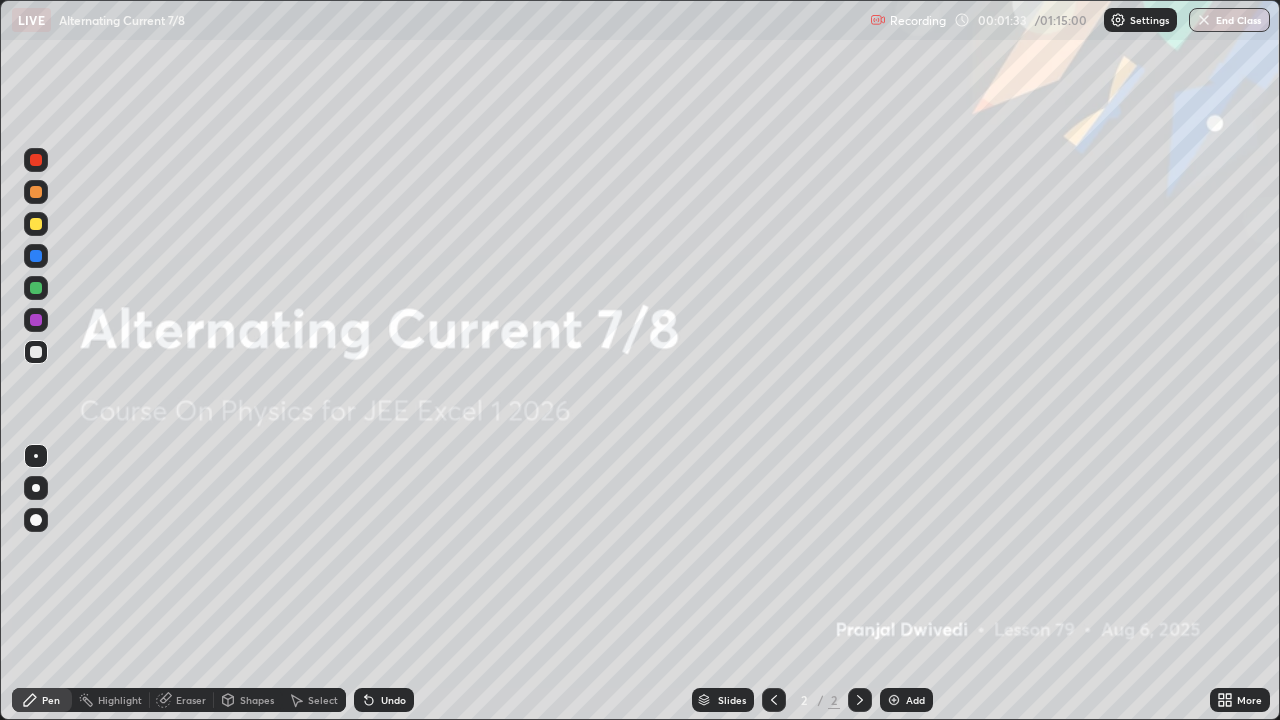 click on "Add" at bounding box center [906, 700] 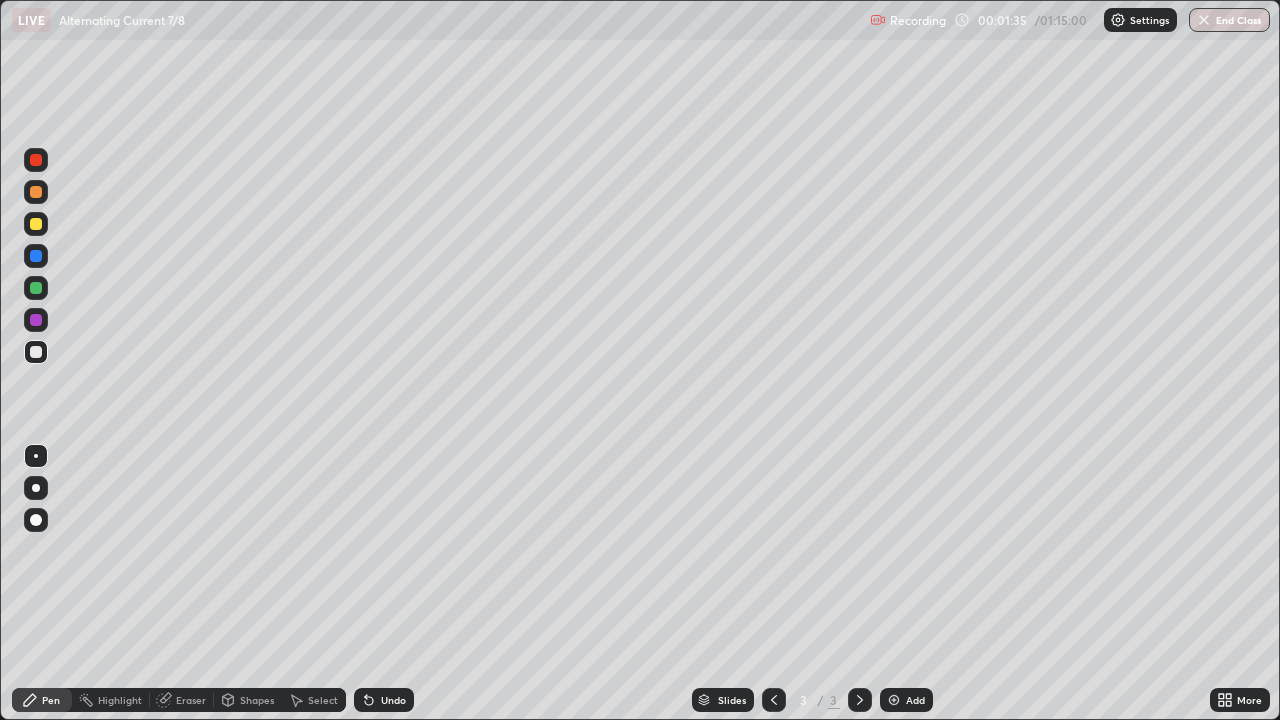 click on "Shapes" at bounding box center (248, 700) 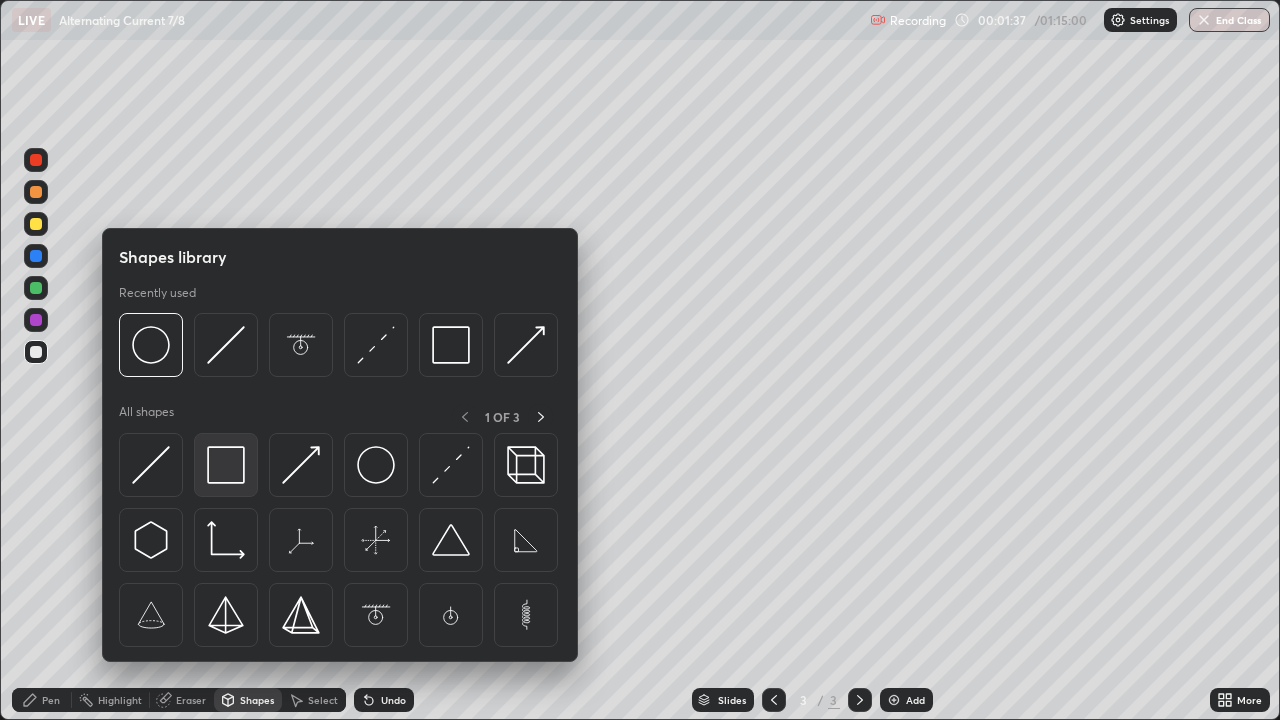 click at bounding box center [226, 465] 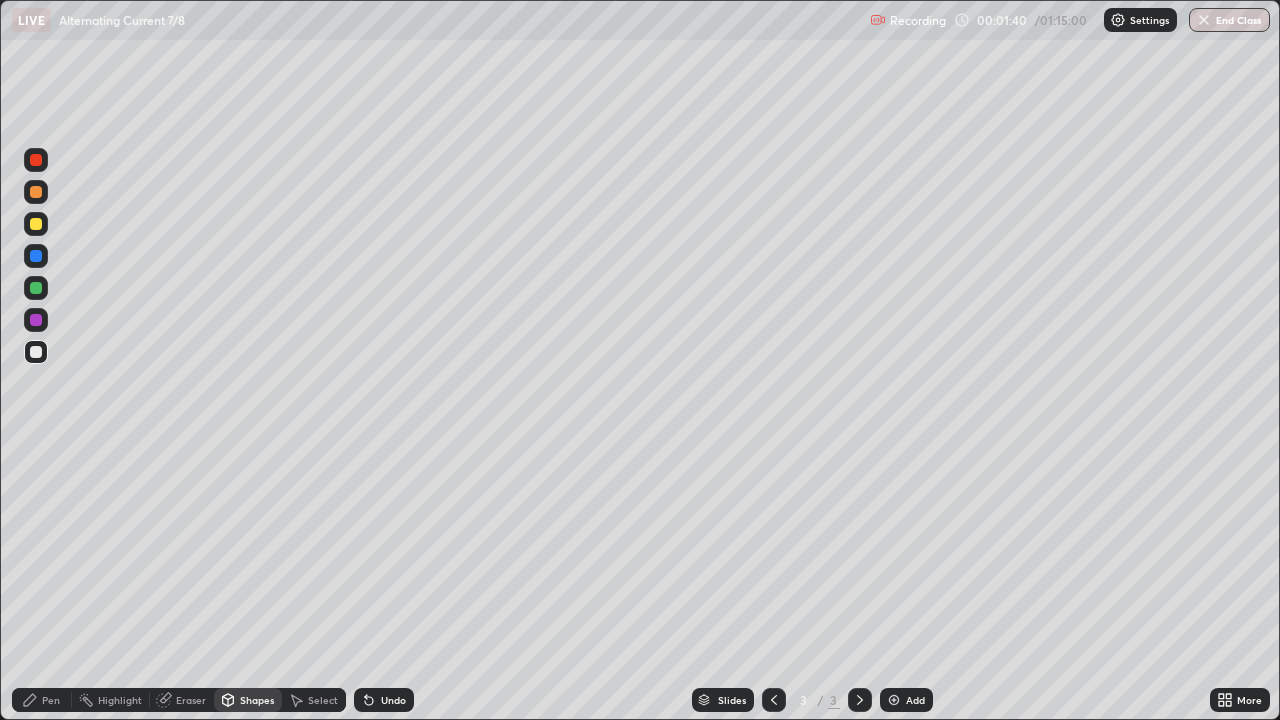 click on "Shapes" at bounding box center [248, 700] 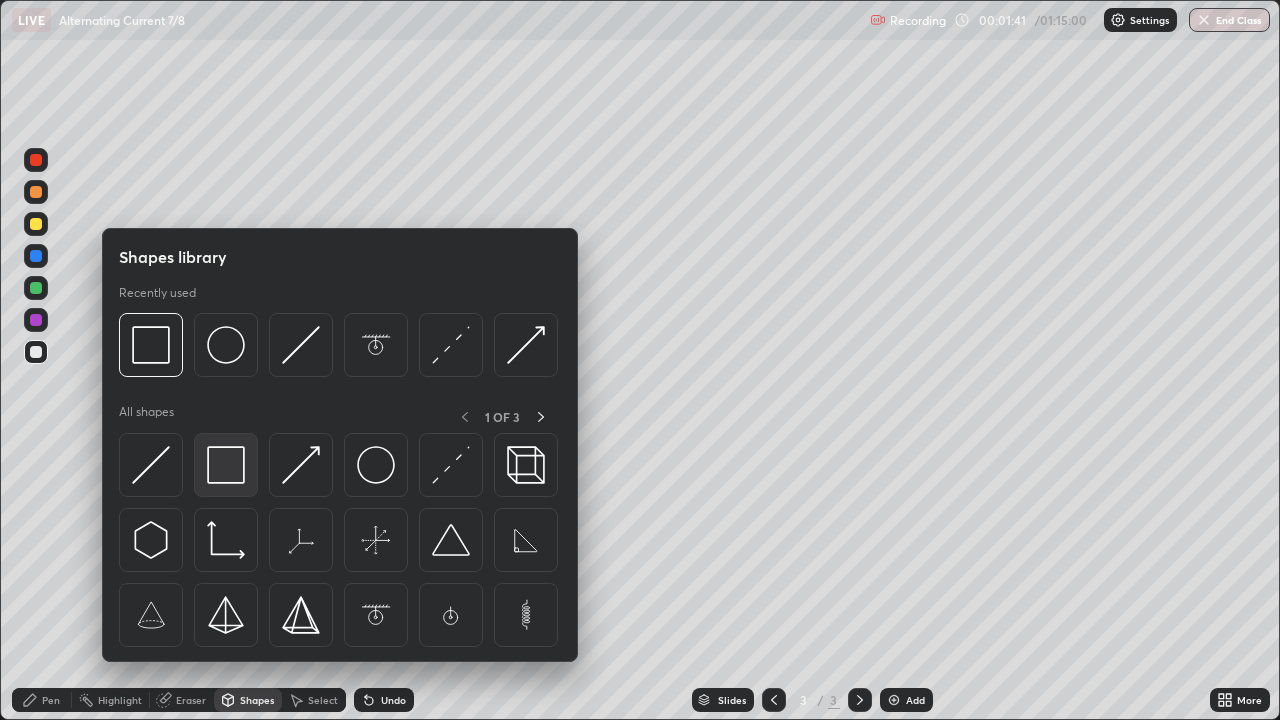 click at bounding box center (226, 465) 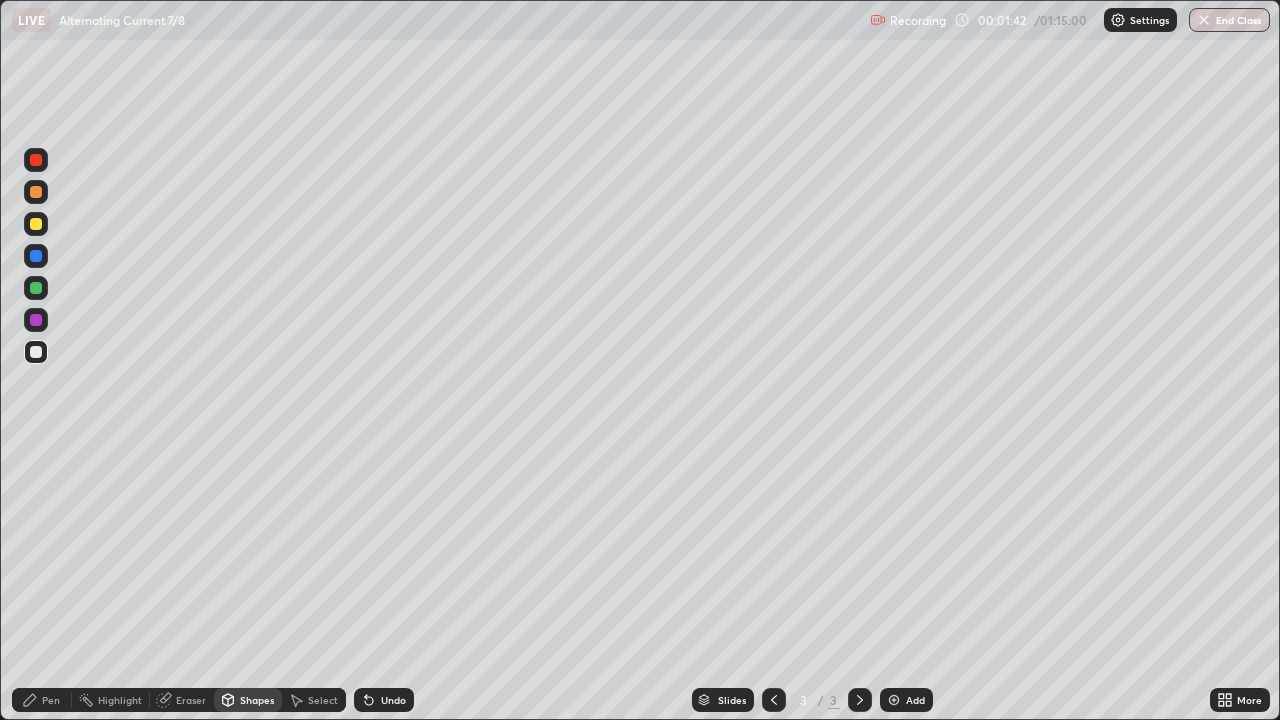 click at bounding box center [36, 352] 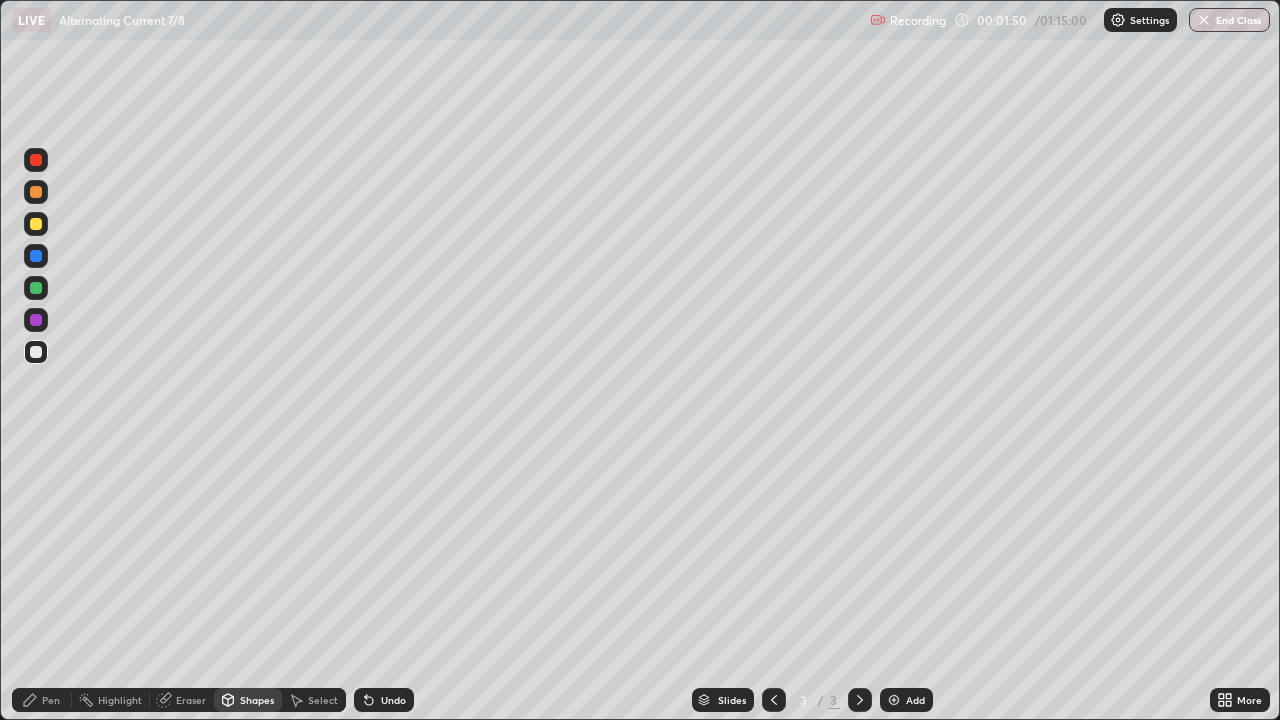 click on "Pen" at bounding box center [51, 700] 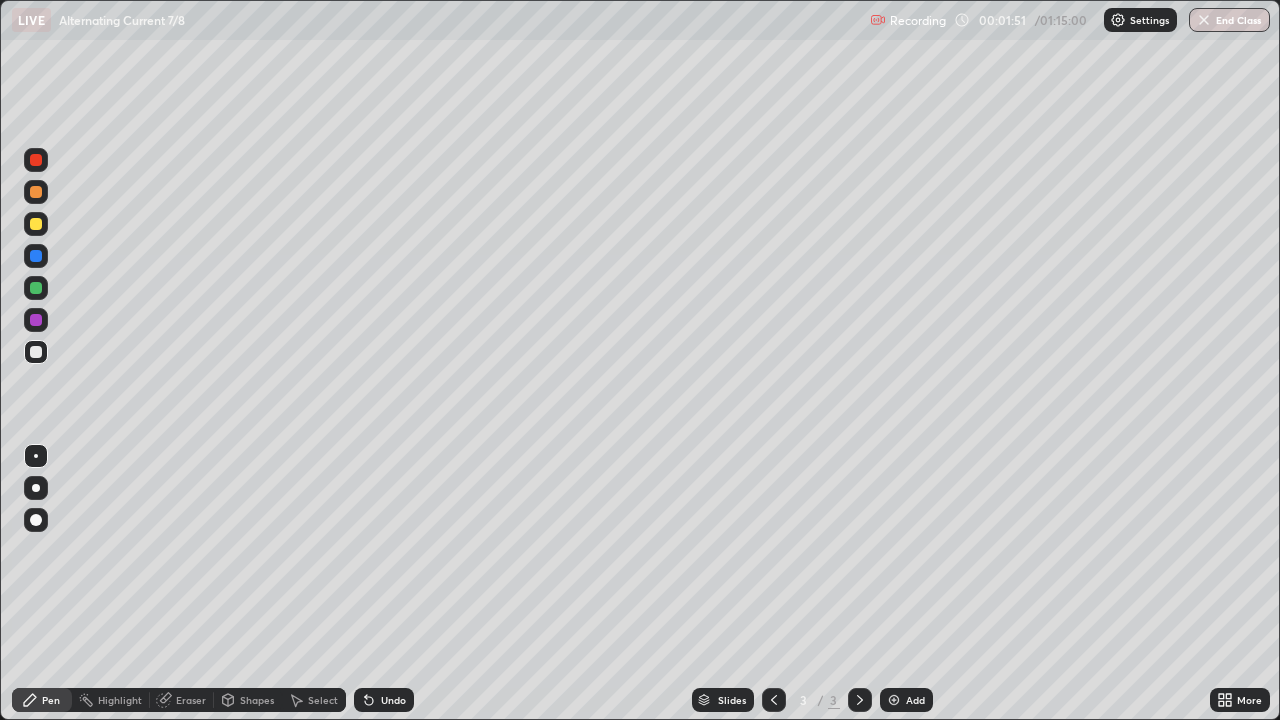 click at bounding box center (36, 224) 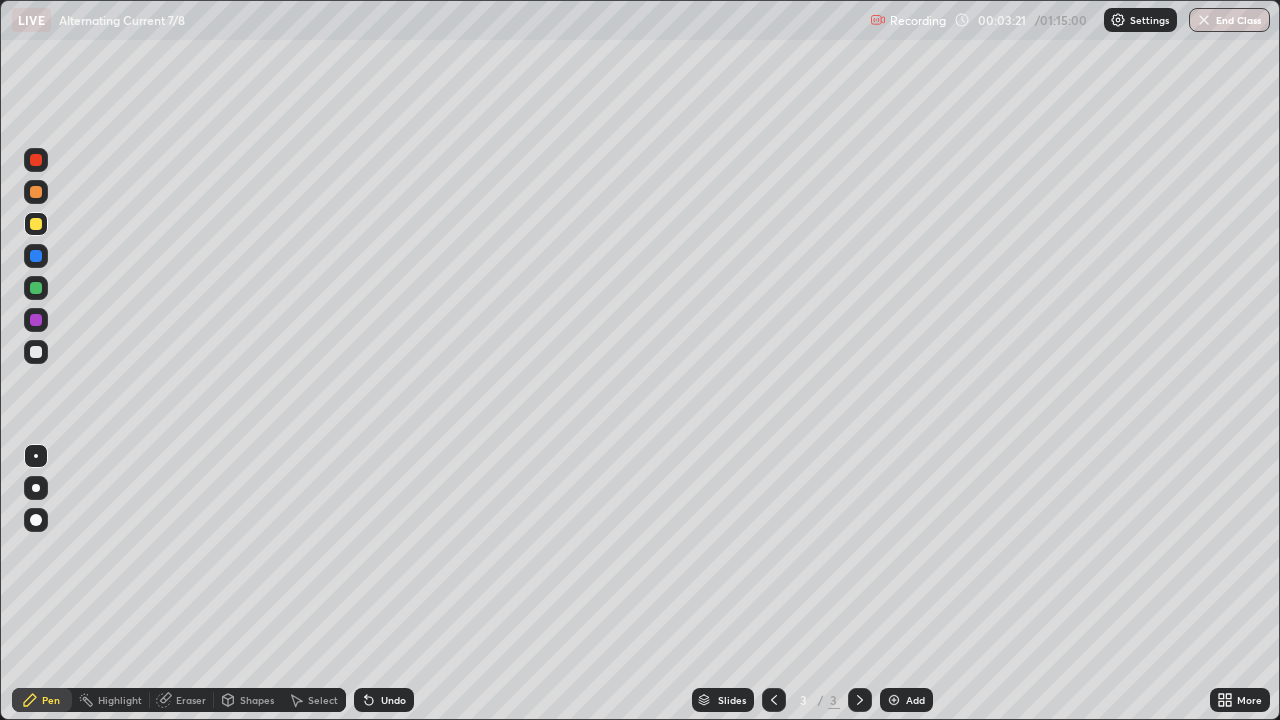 click 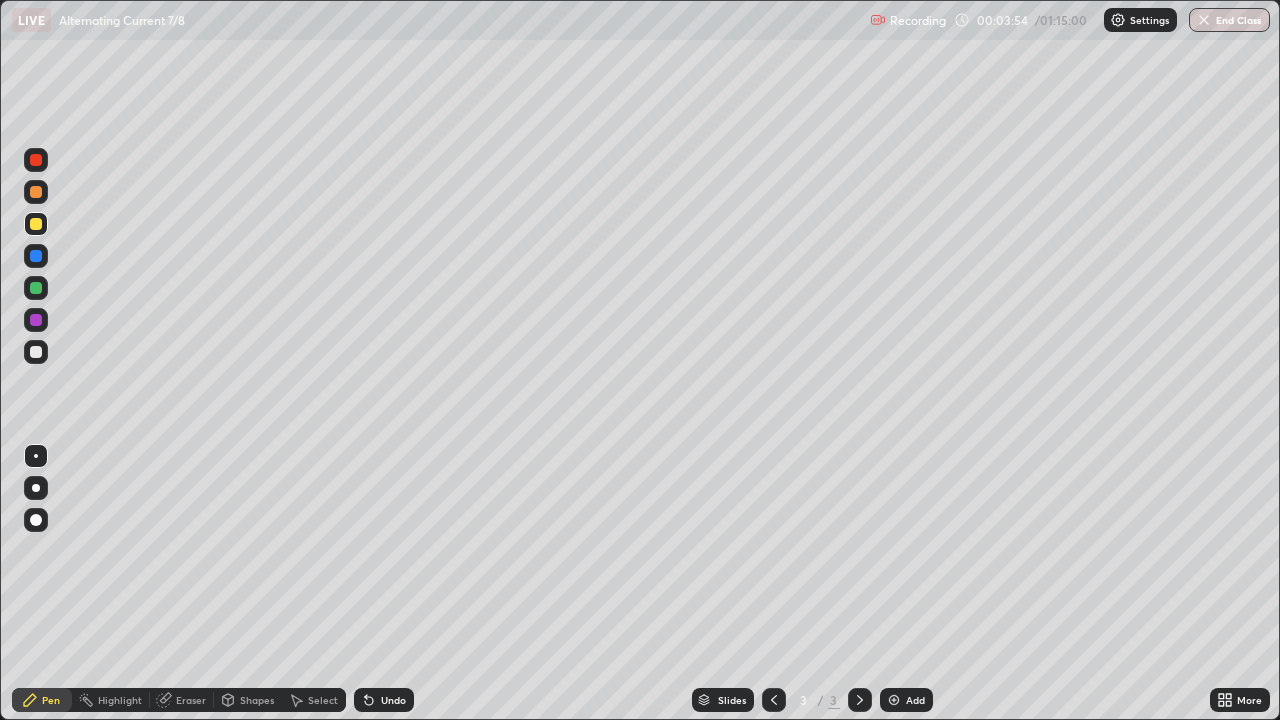 click on "Select" at bounding box center (323, 700) 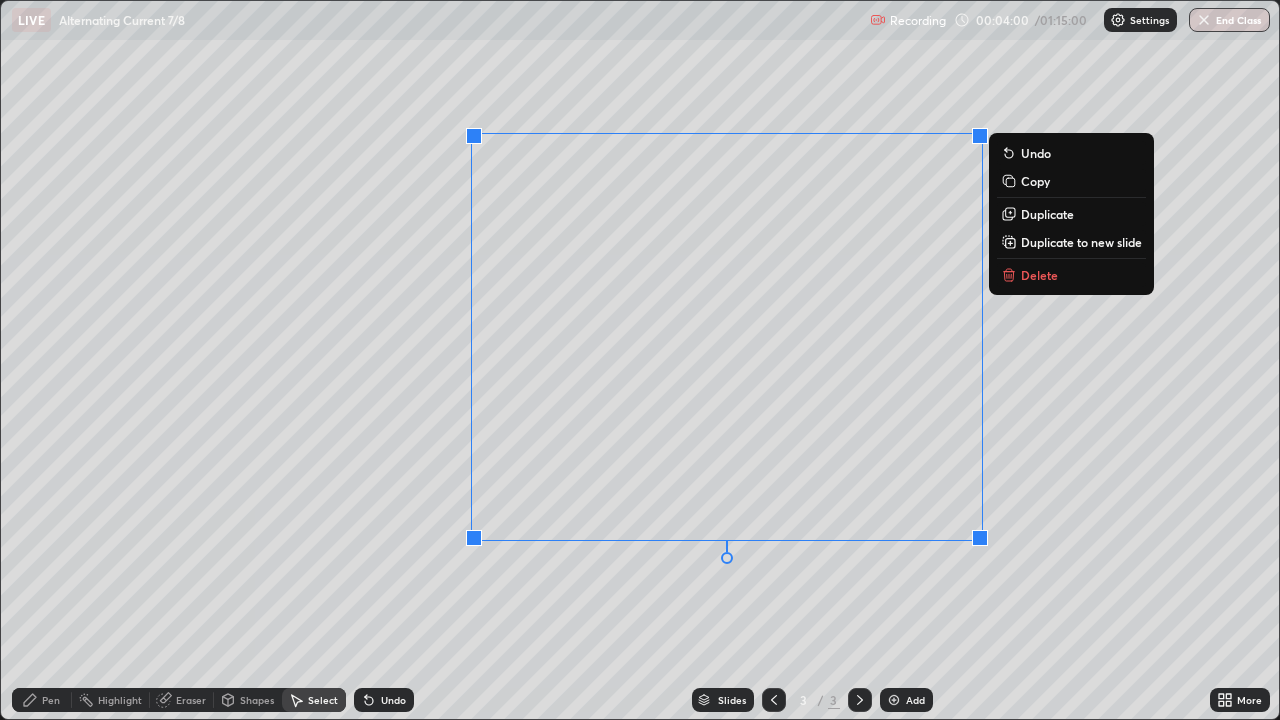 click on "Pen" at bounding box center (42, 700) 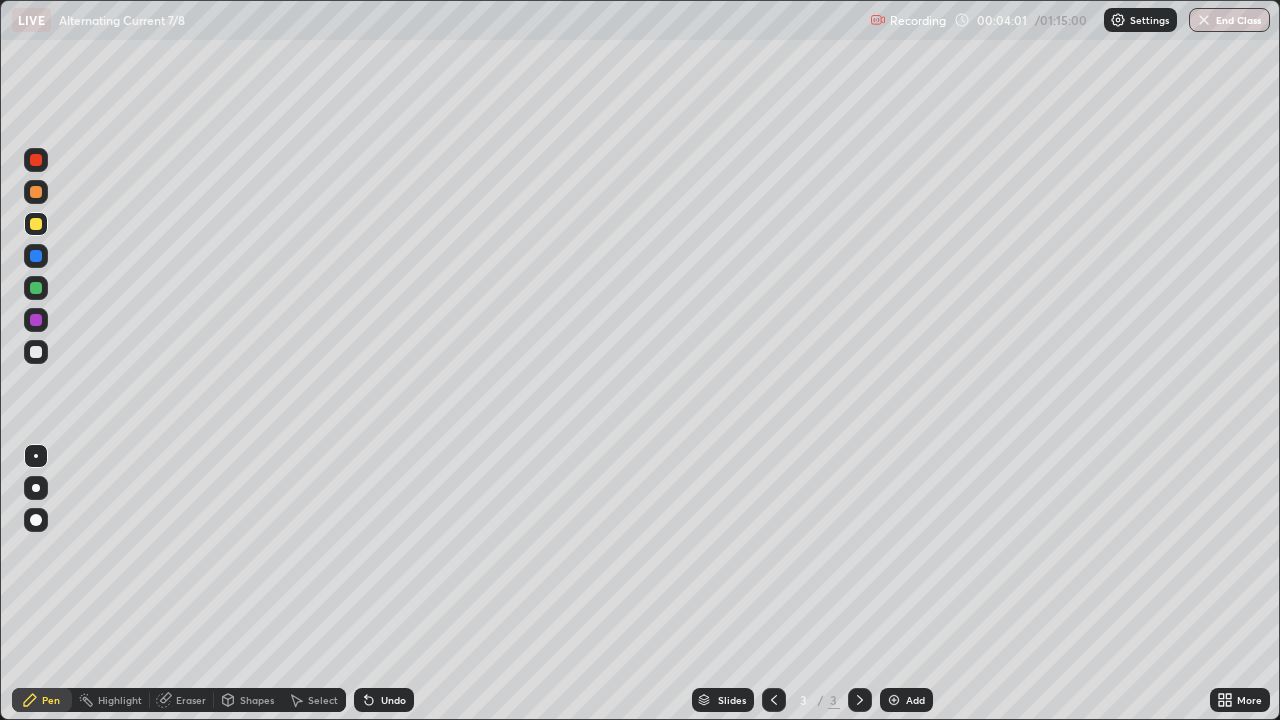 click at bounding box center [36, 352] 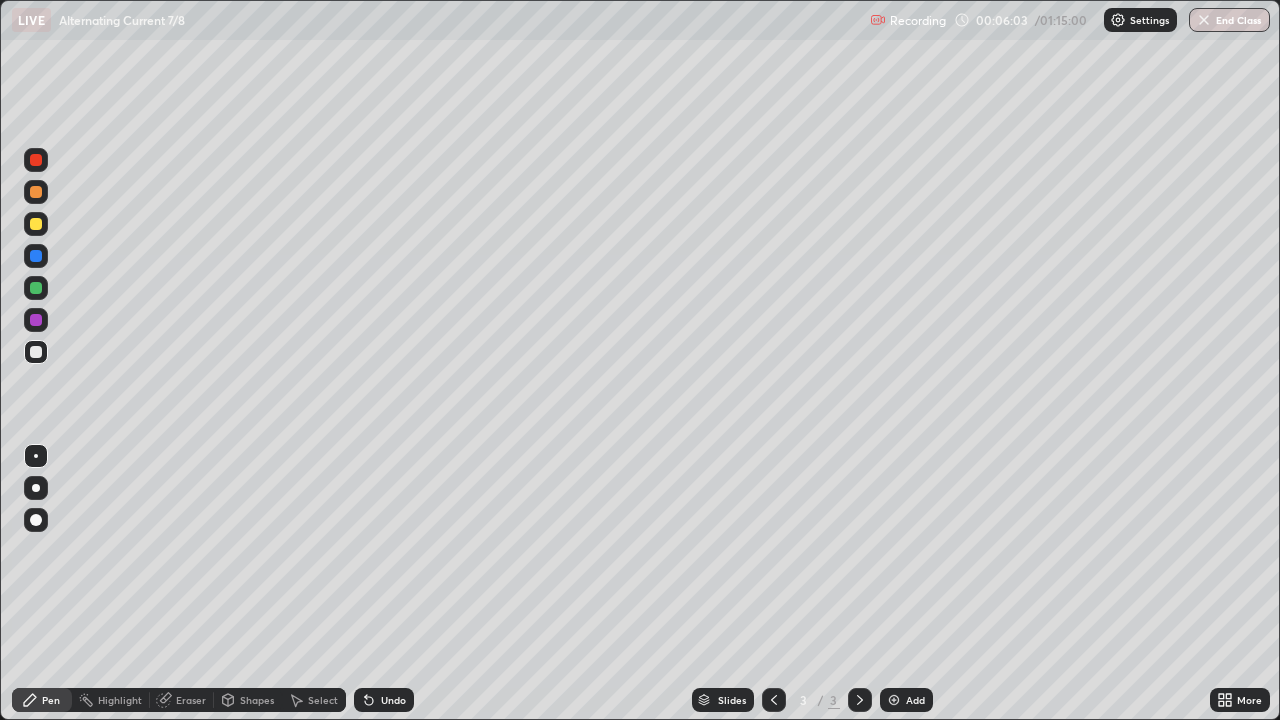click on "Select" at bounding box center [323, 700] 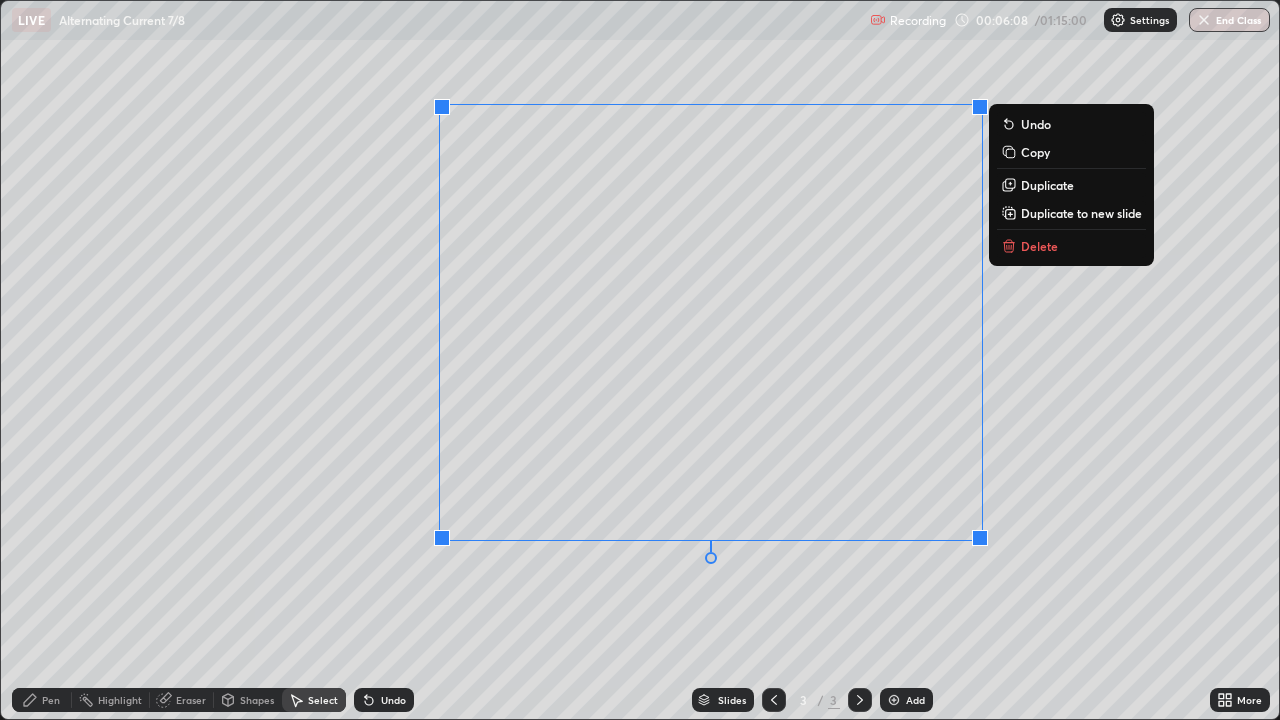 click on "Duplicate to new slide" at bounding box center (1081, 213) 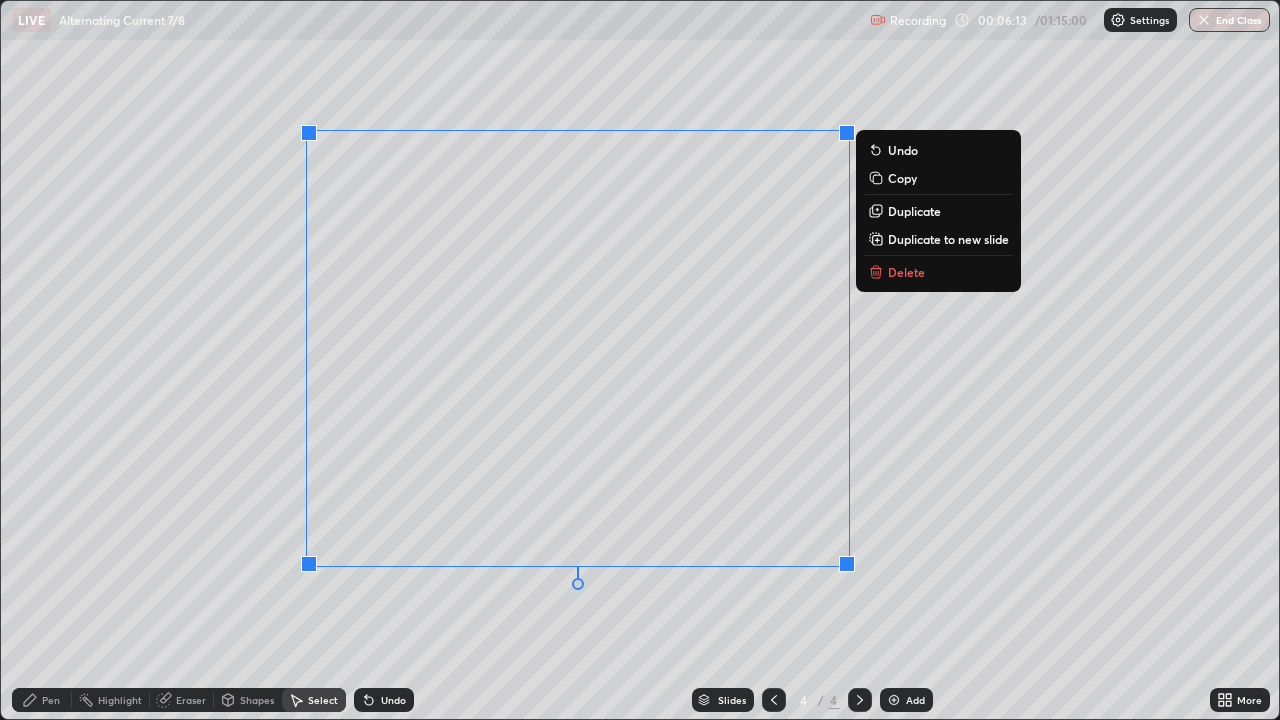 click on "Pen" at bounding box center [51, 700] 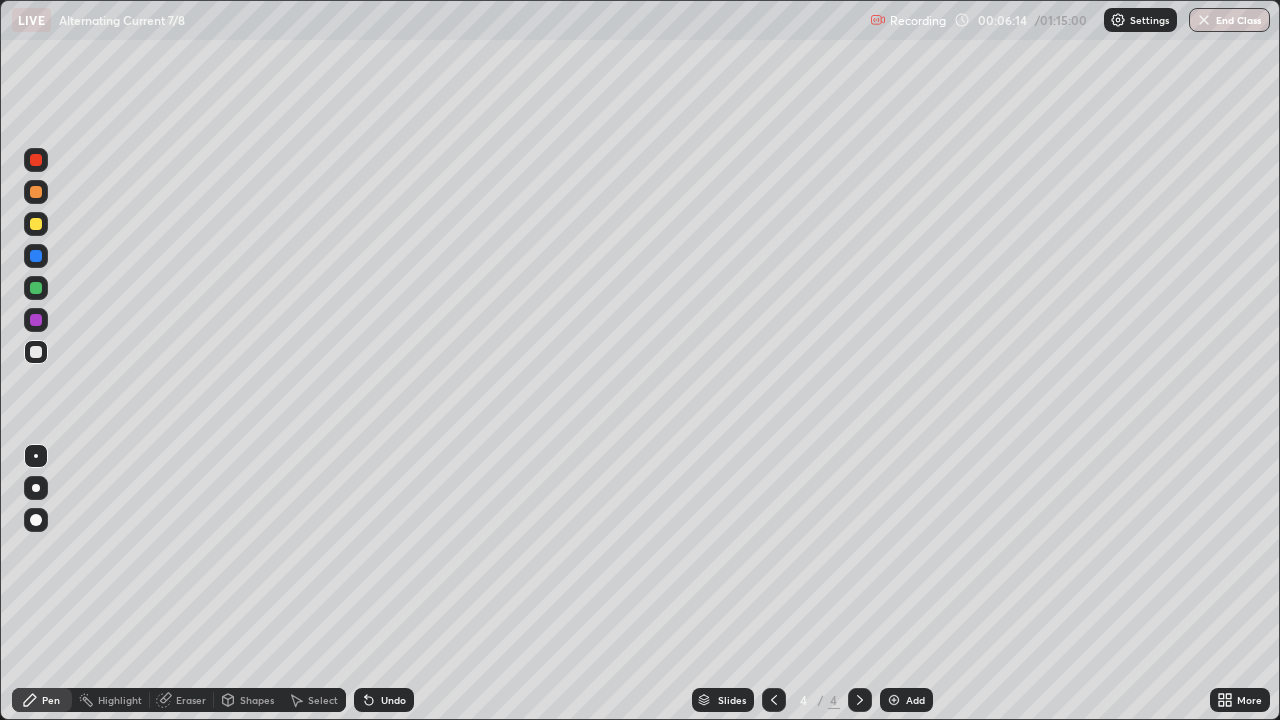 click at bounding box center [36, 224] 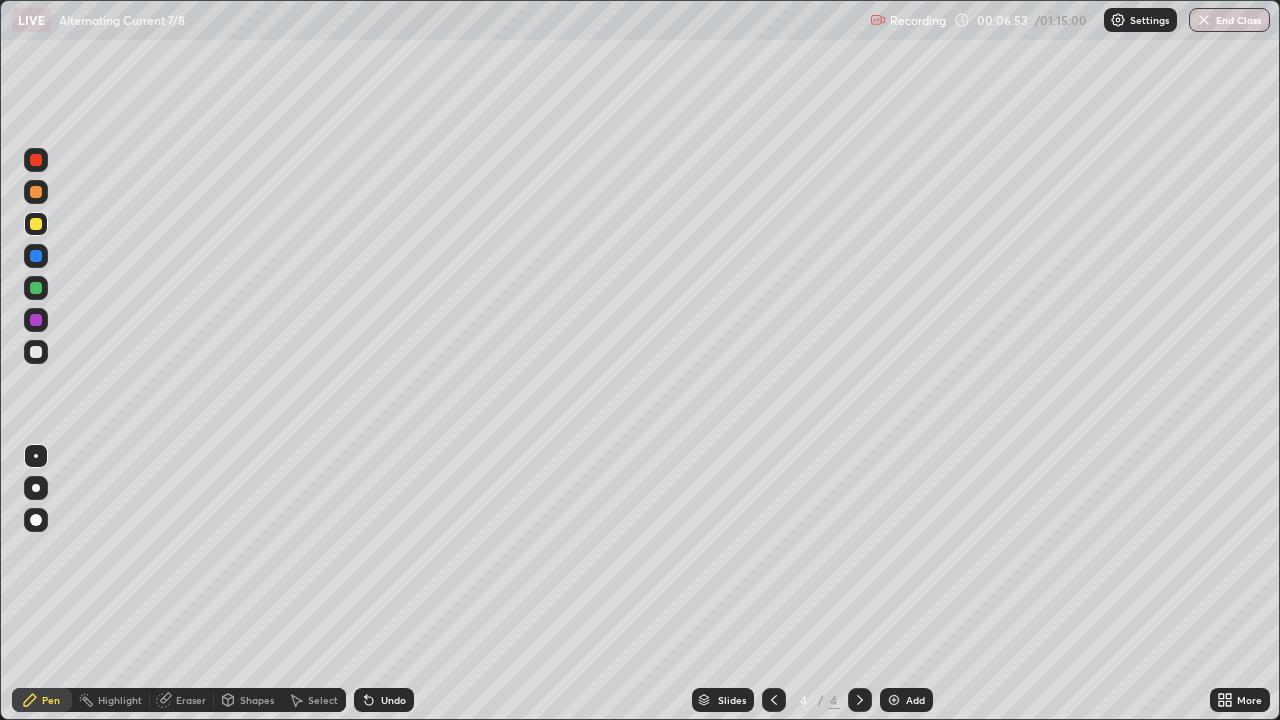 click on "Undo" at bounding box center (384, 700) 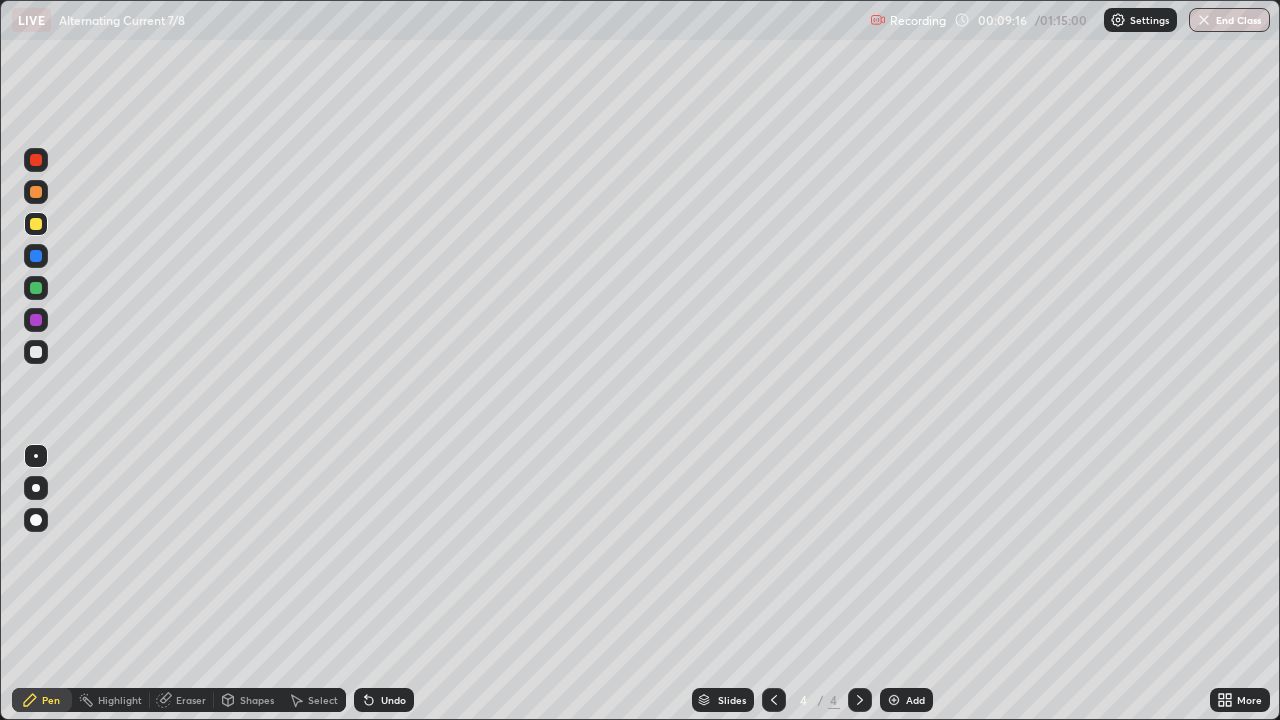 click 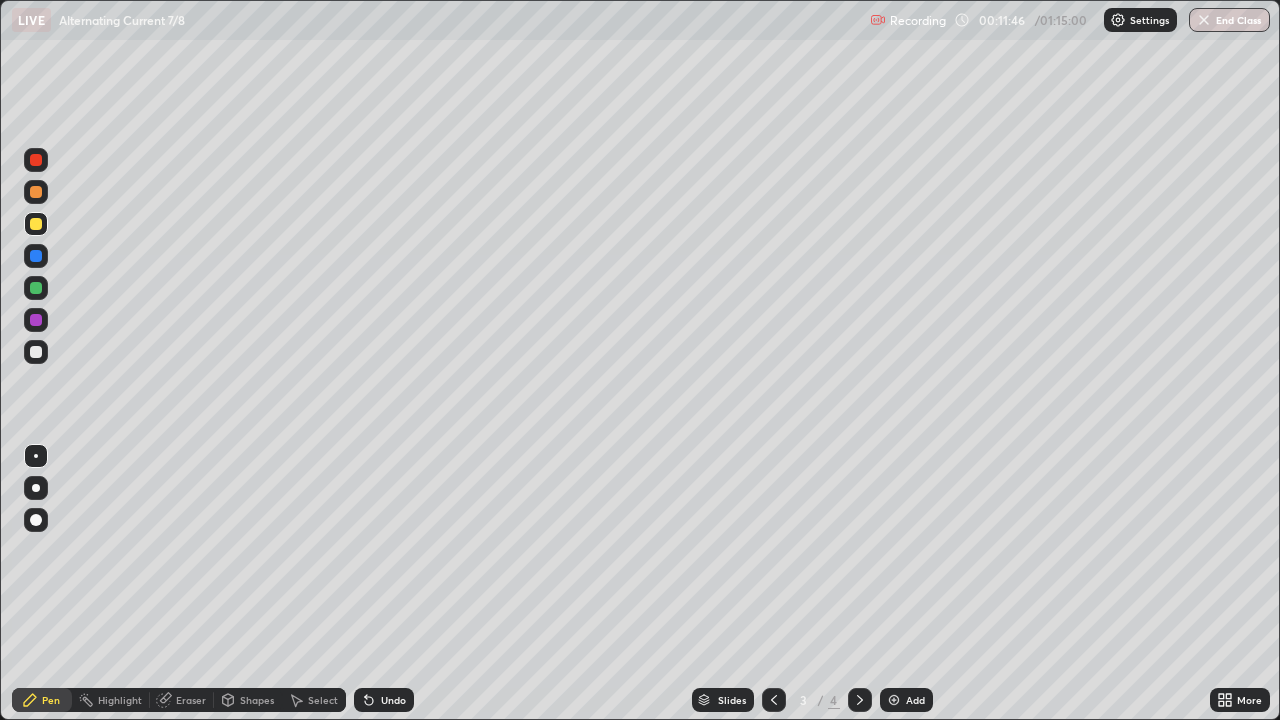 click 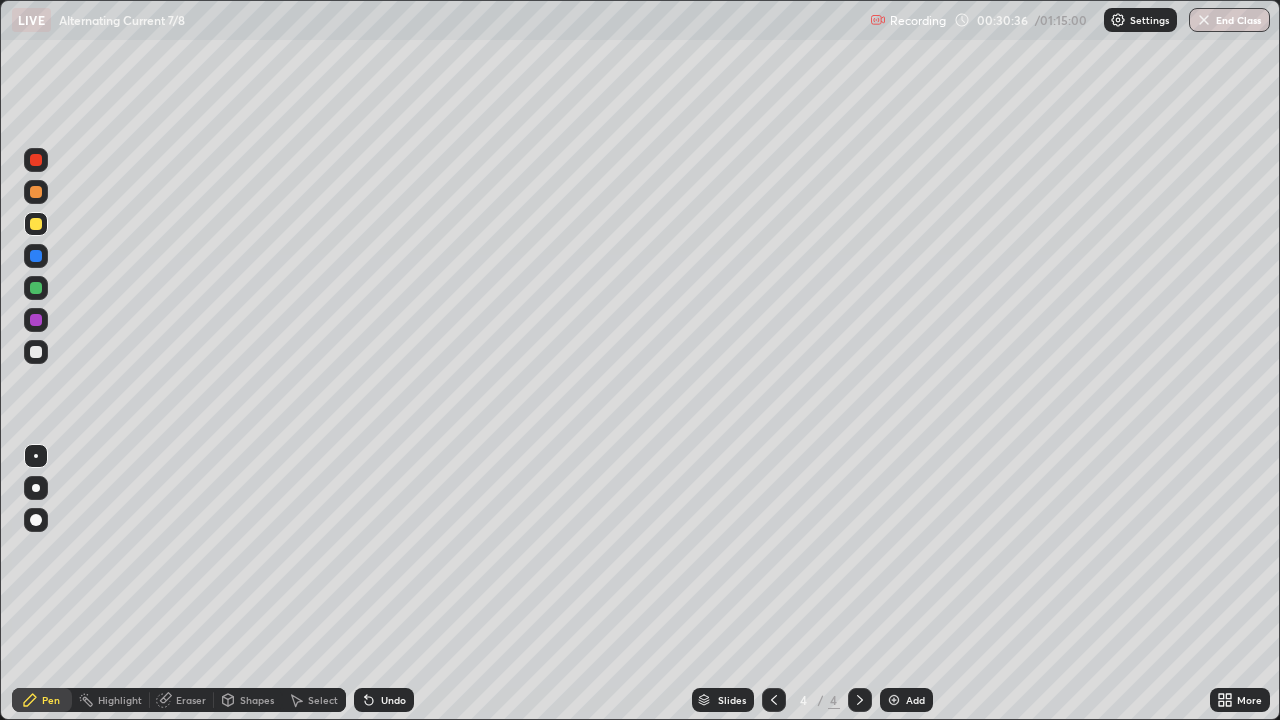 click on "Add" at bounding box center (906, 700) 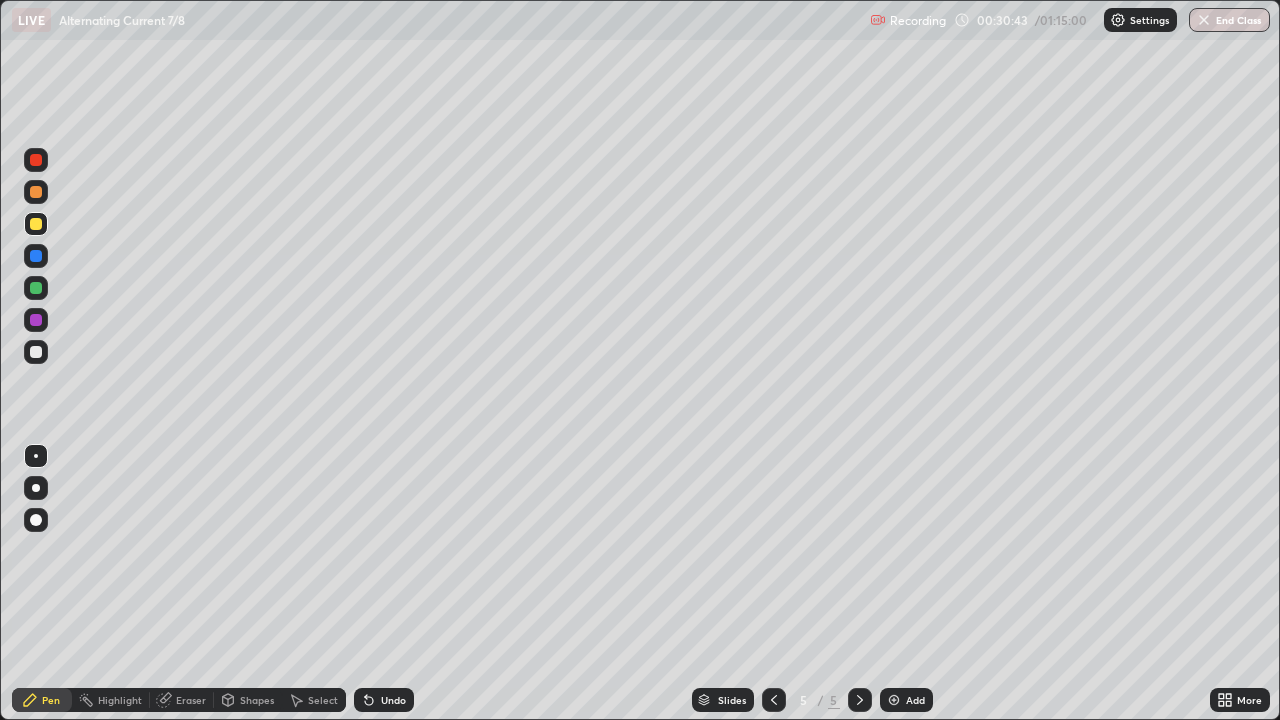 click on "More" at bounding box center [1240, 700] 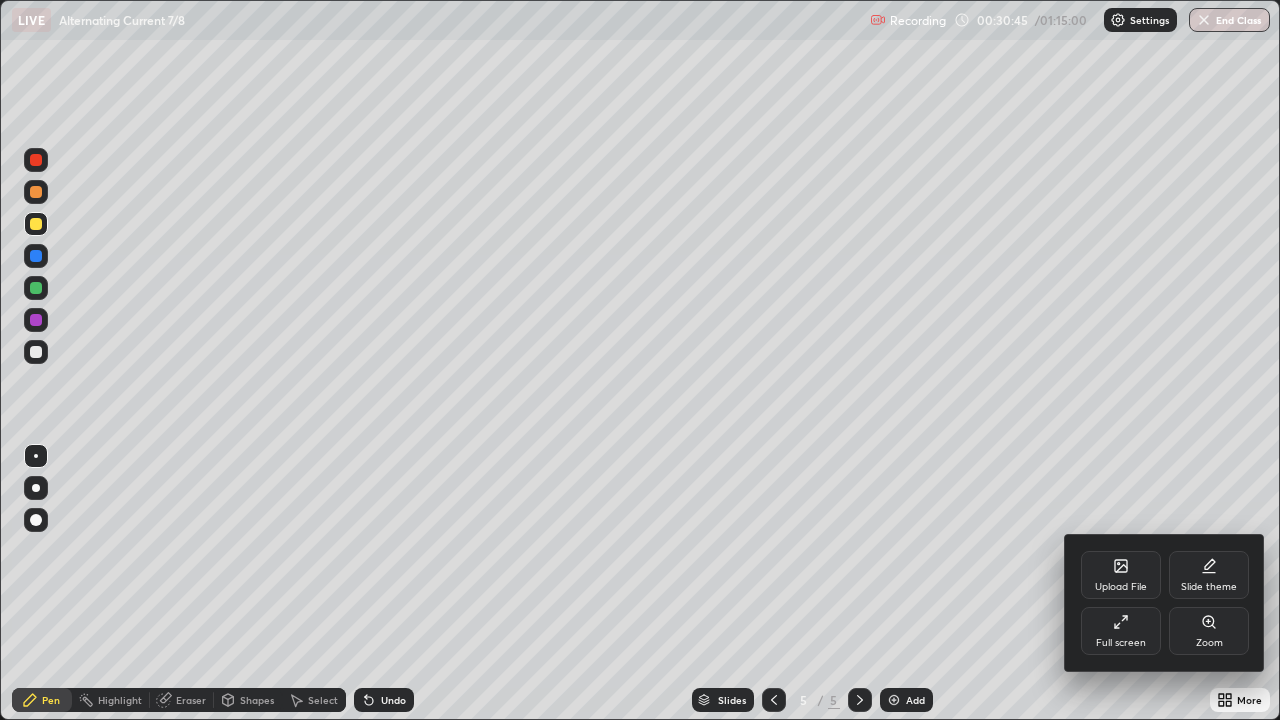 click on "Upload File Slide theme Full screen Zoom" at bounding box center (1165, 603) 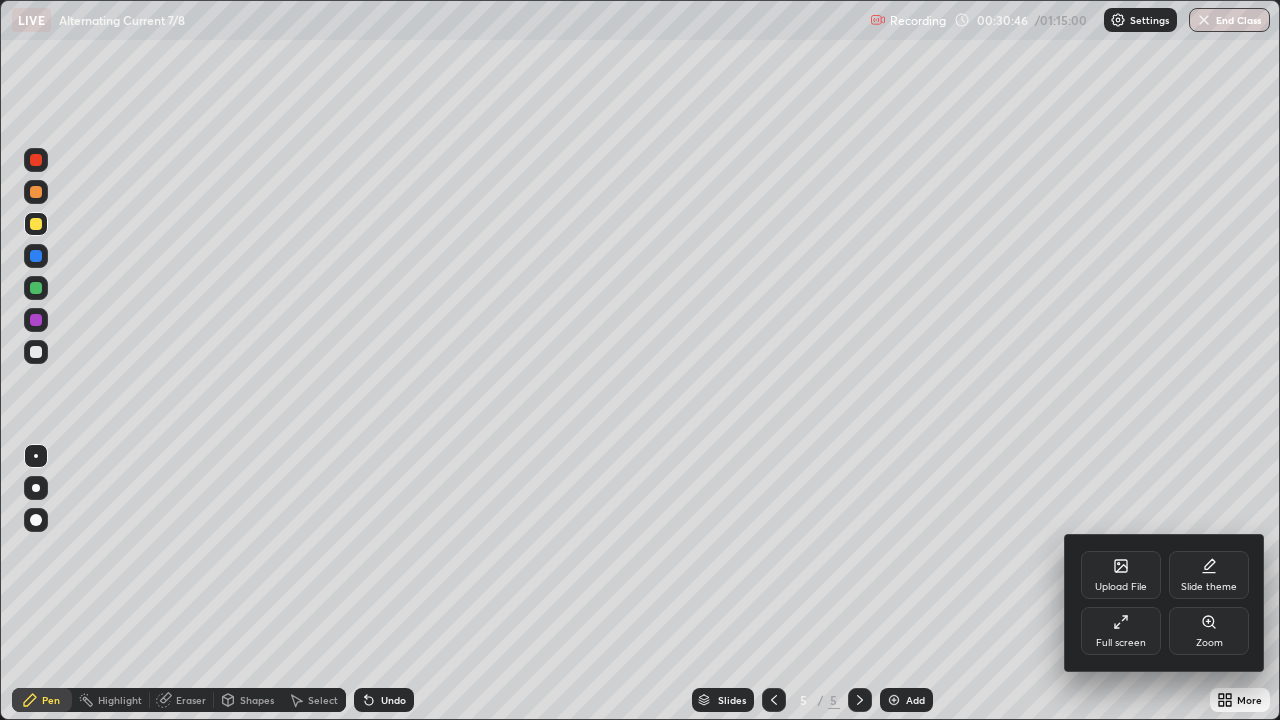 click on "Full screen" at bounding box center (1121, 631) 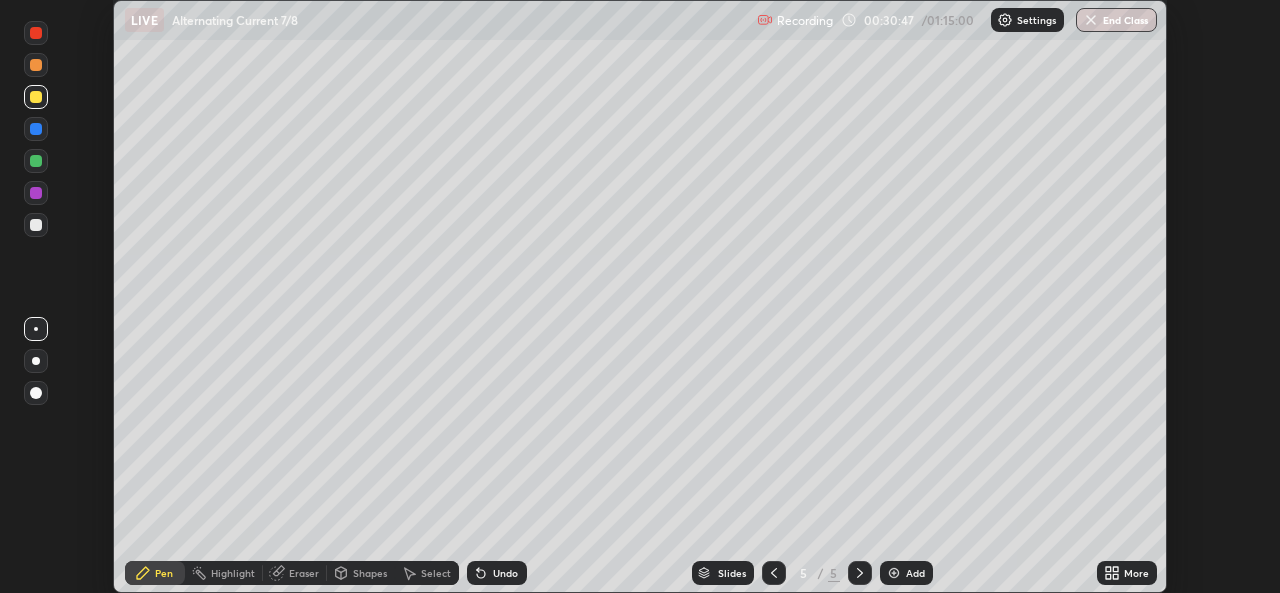 scroll, scrollTop: 593, scrollLeft: 1280, axis: both 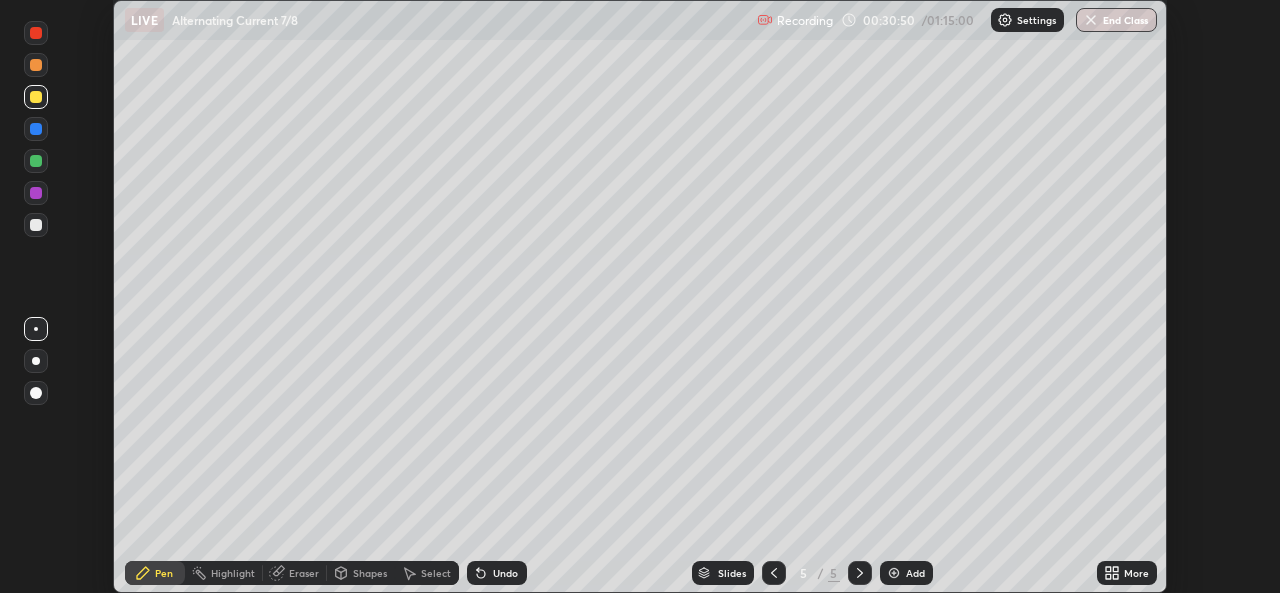 click on "More" at bounding box center [1127, 573] 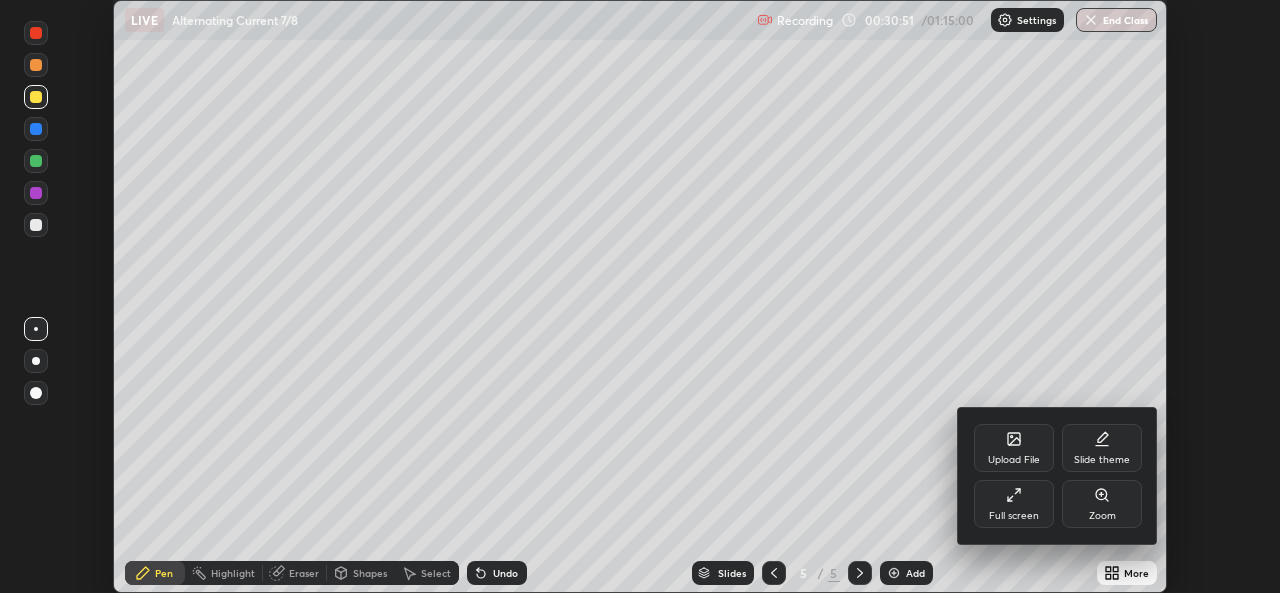 click on "Full screen" at bounding box center [1014, 516] 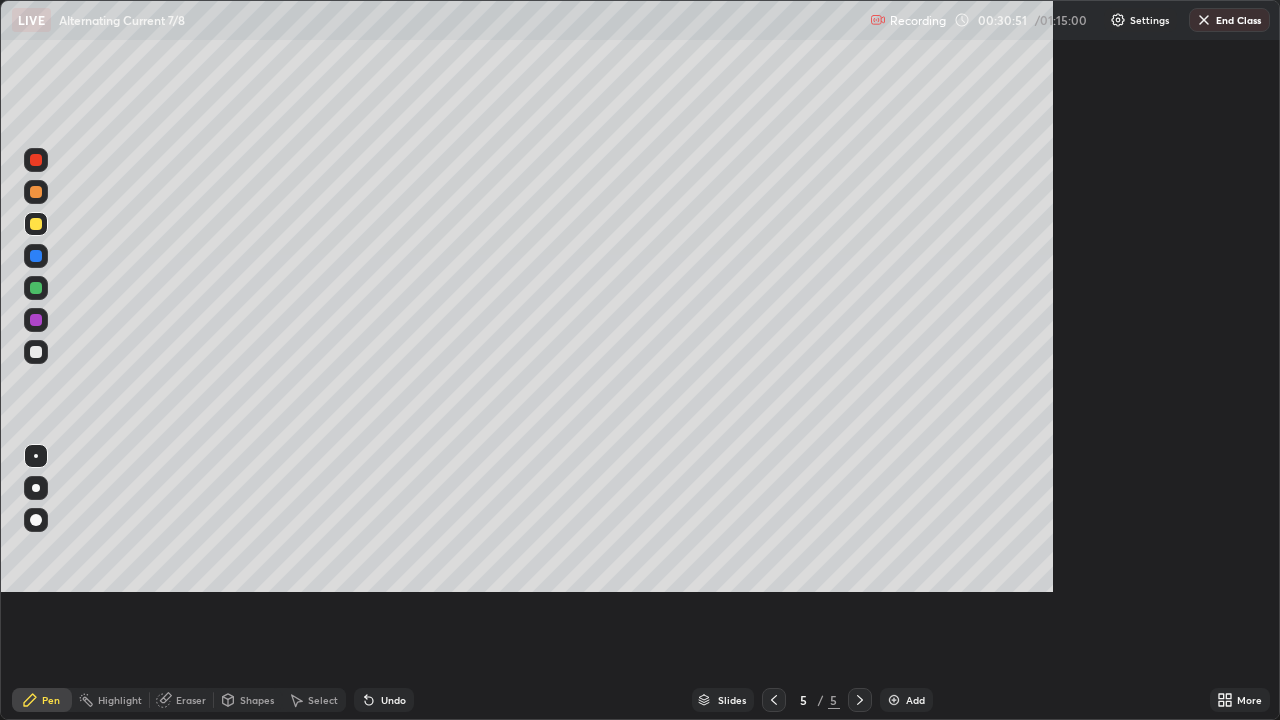 scroll, scrollTop: 99280, scrollLeft: 98720, axis: both 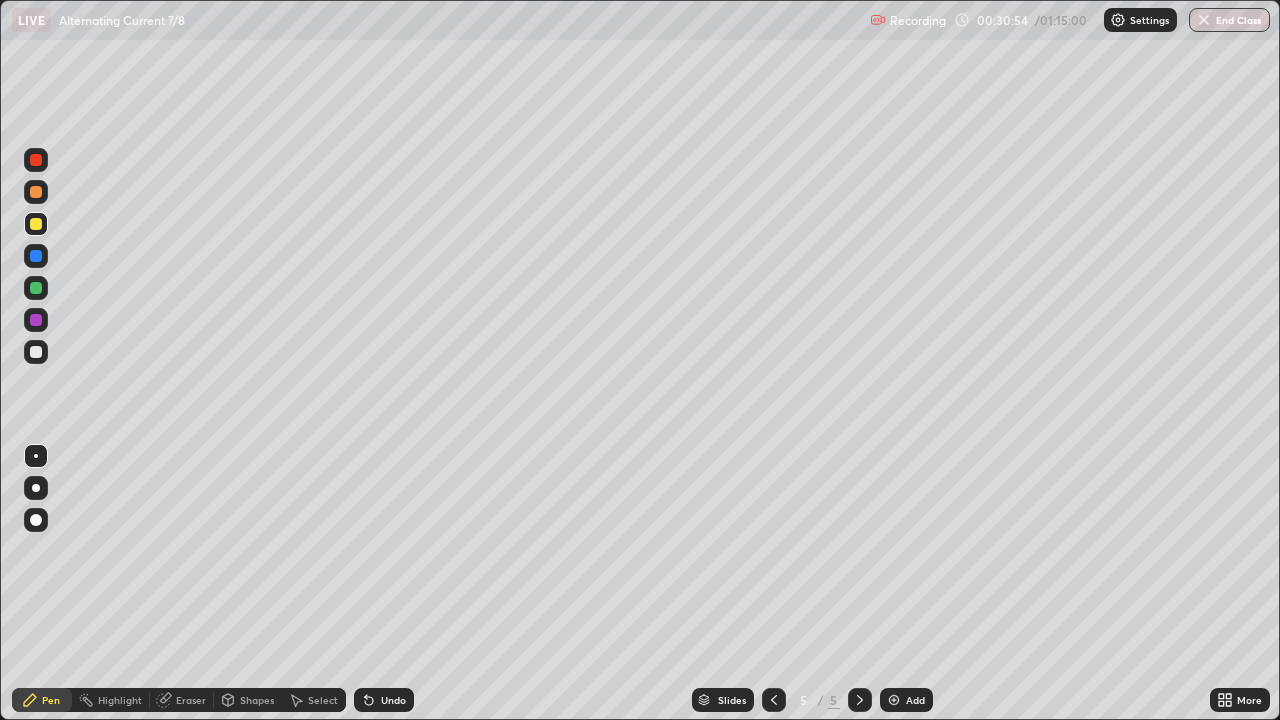 click on "Select" at bounding box center [323, 700] 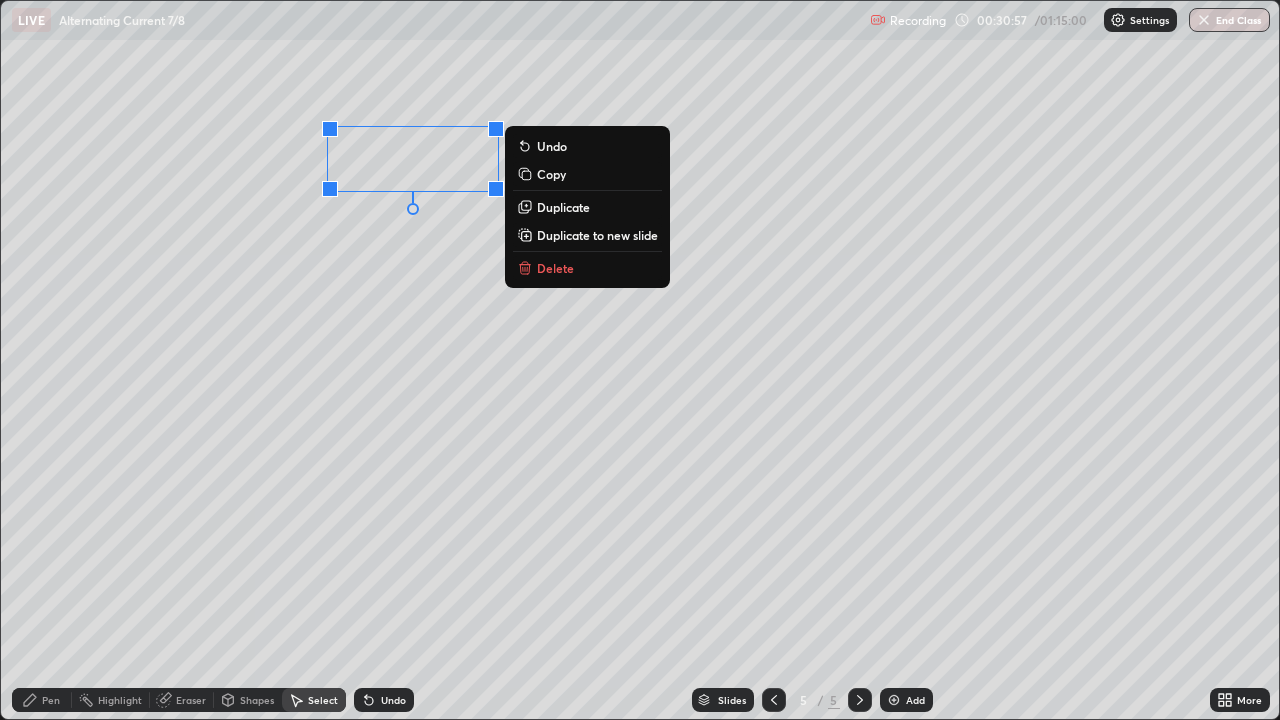 click on "Pen" at bounding box center [51, 700] 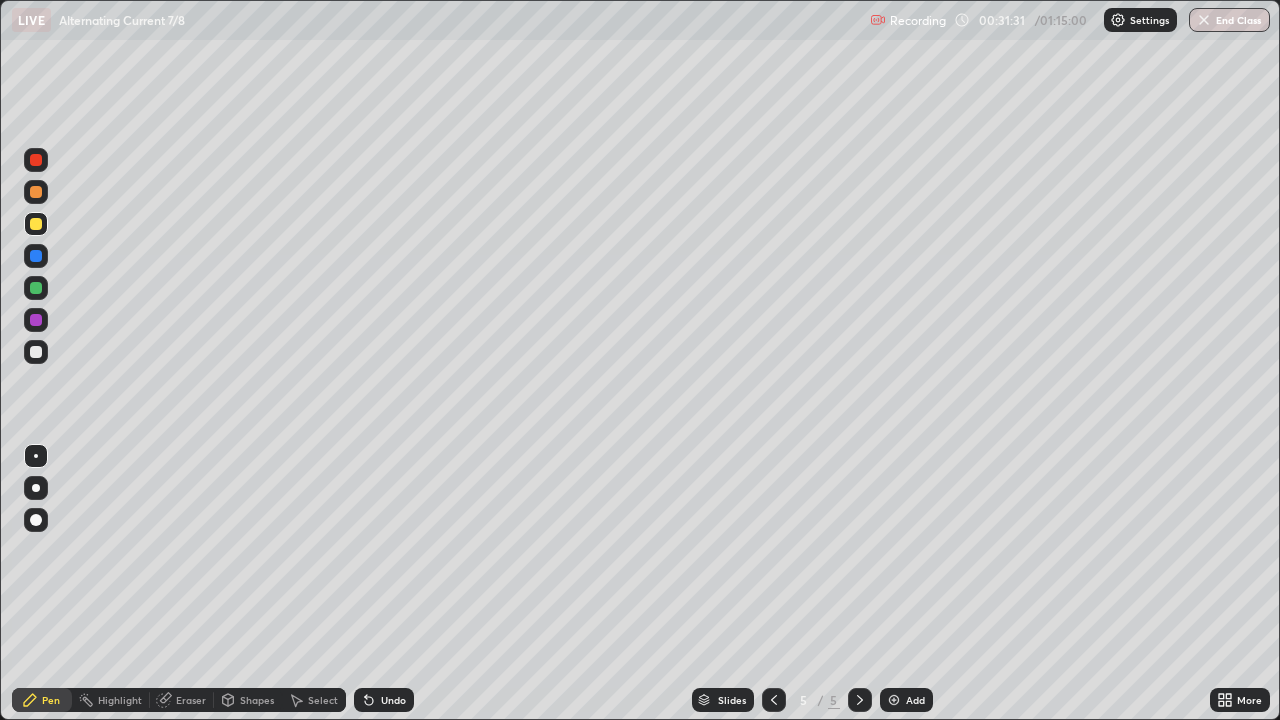 click on "Undo" at bounding box center [384, 700] 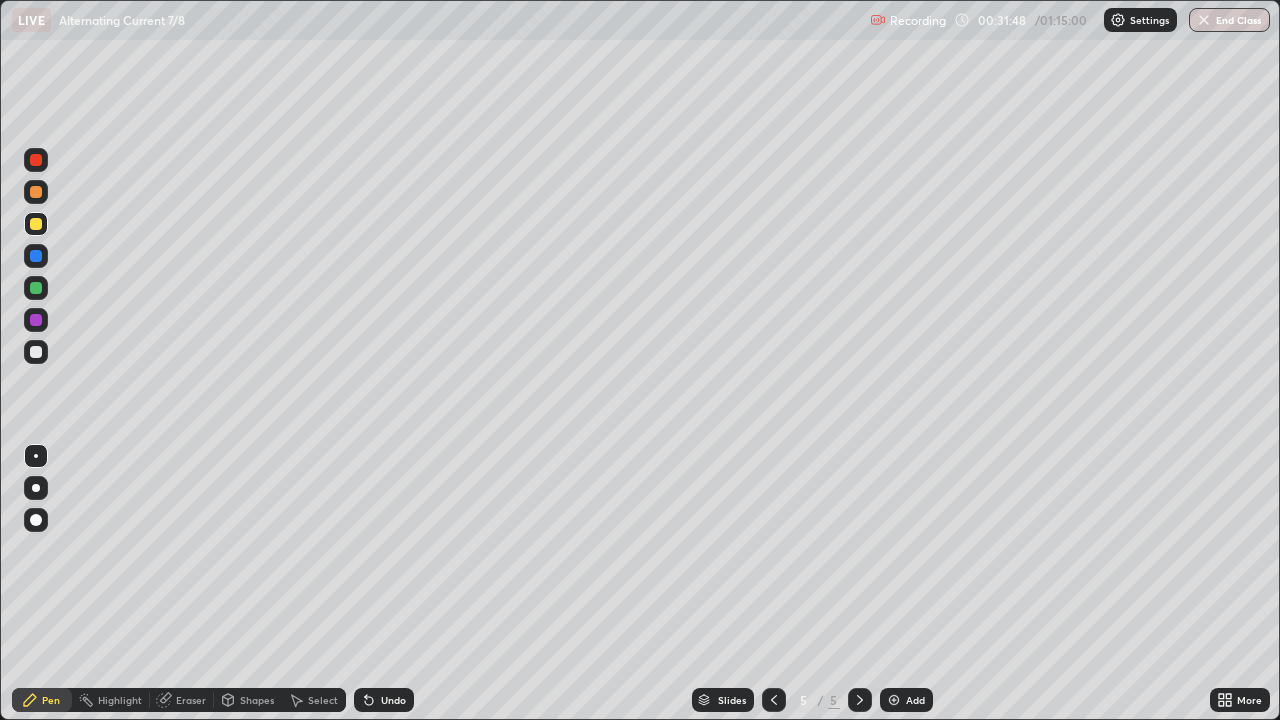 click on "Eraser" at bounding box center (191, 700) 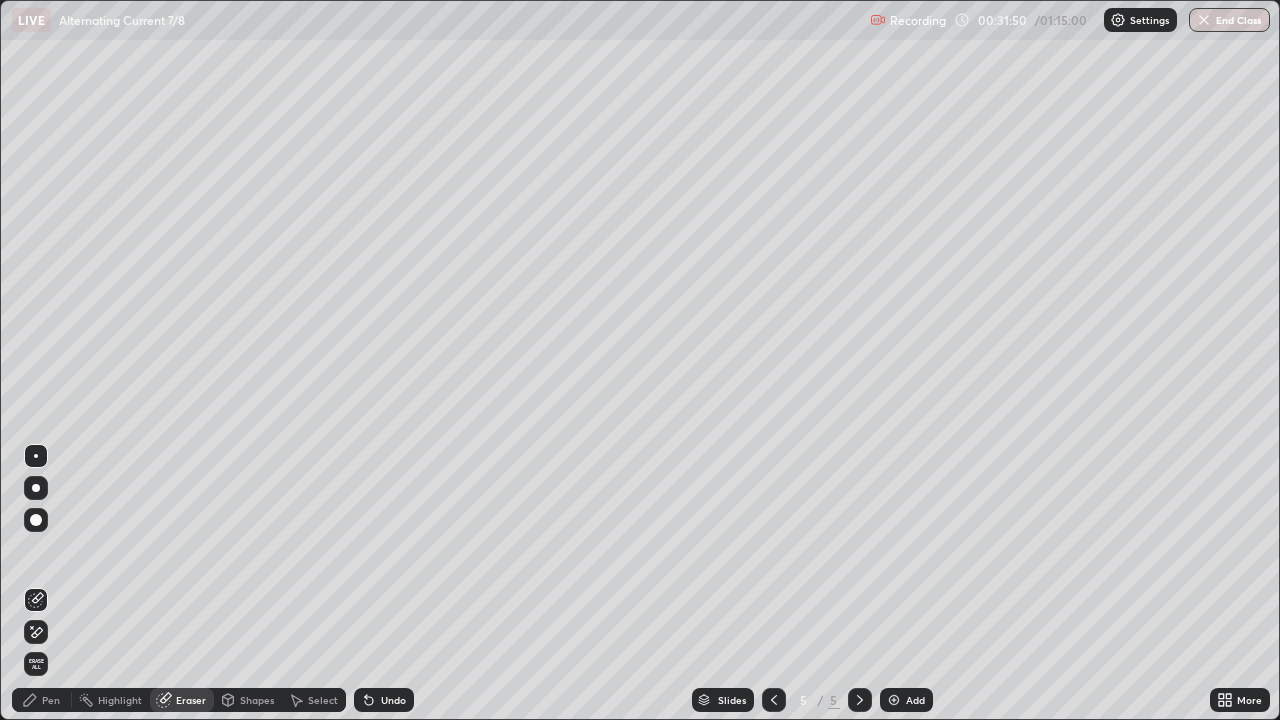 click on "Pen" at bounding box center (42, 700) 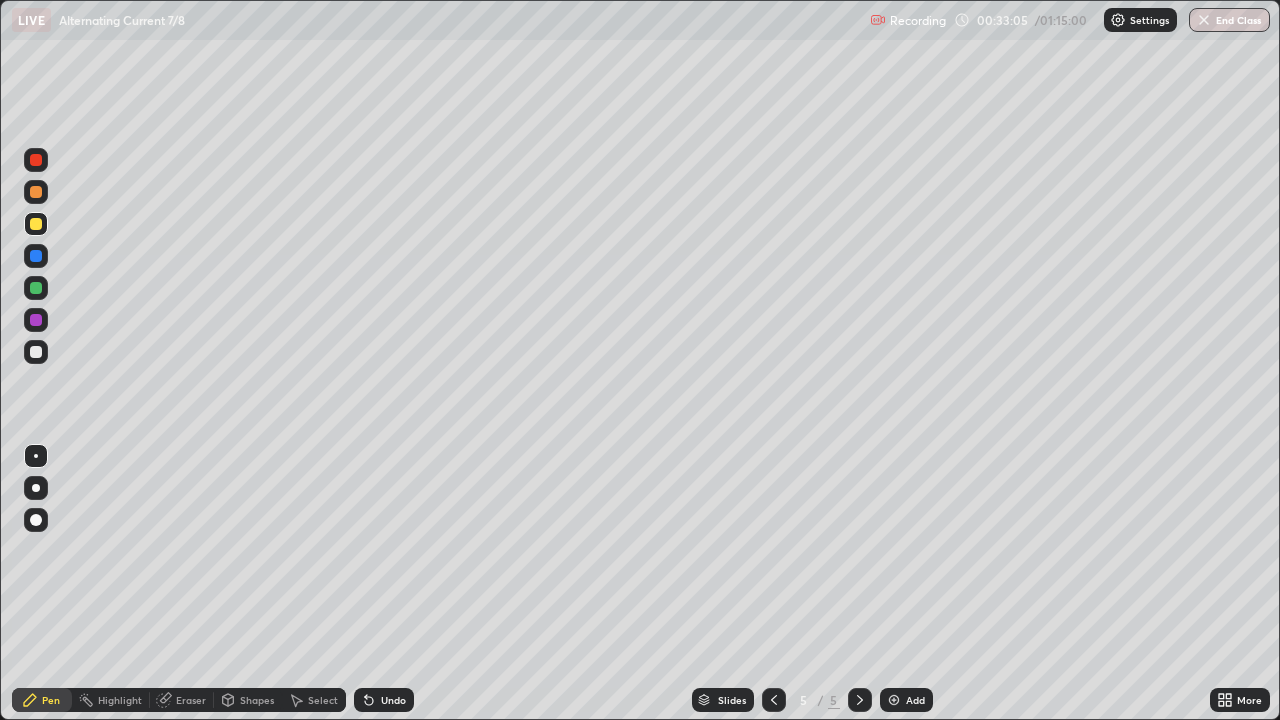 click on "Undo" at bounding box center [393, 700] 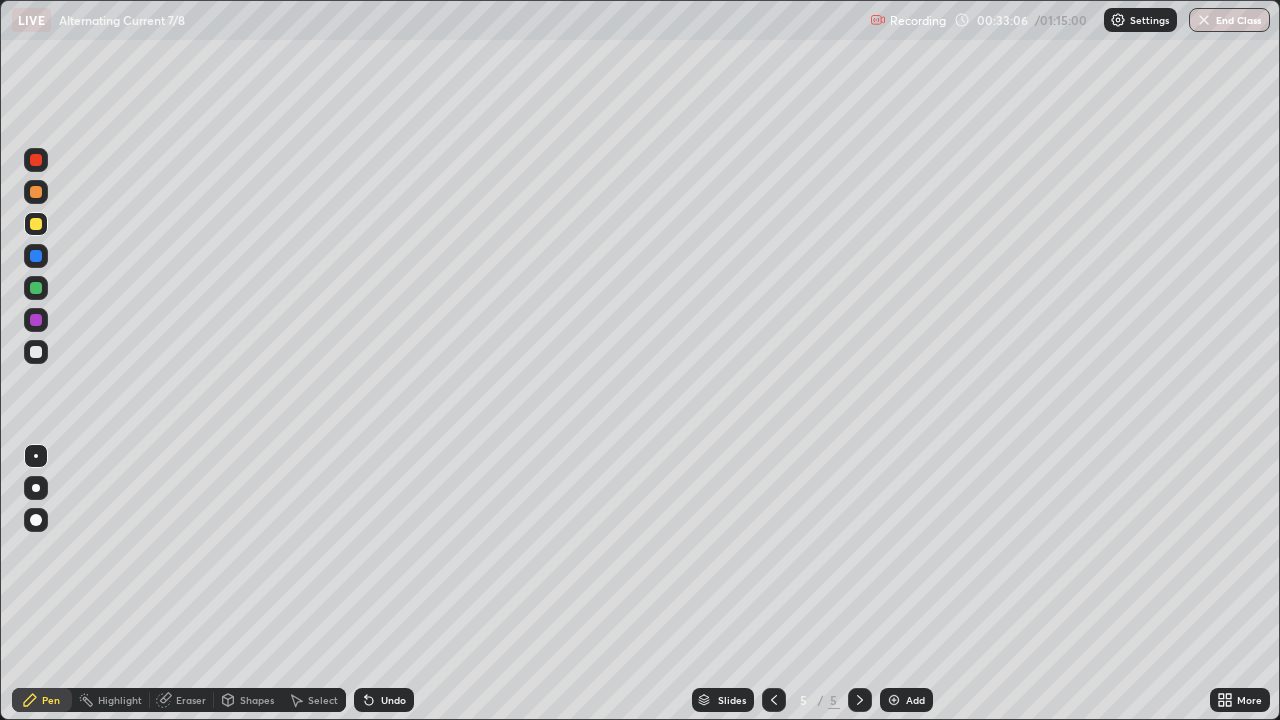 click on "Undo" at bounding box center (393, 700) 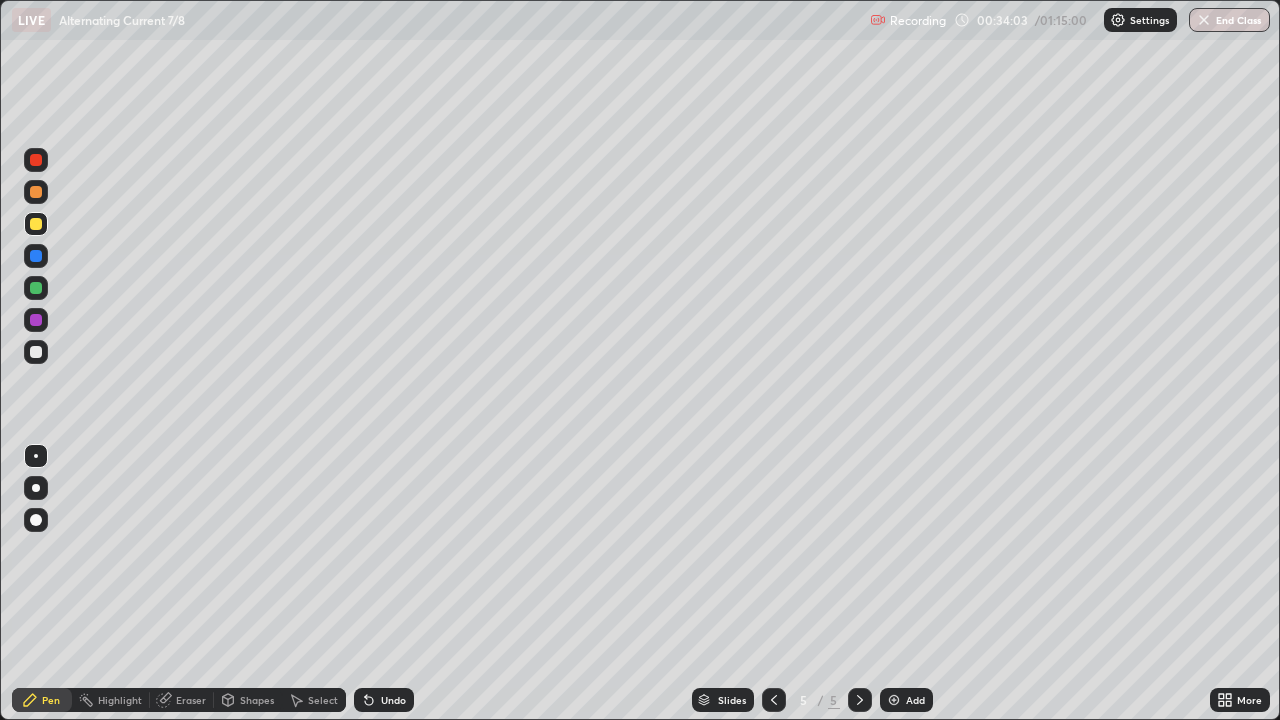 click 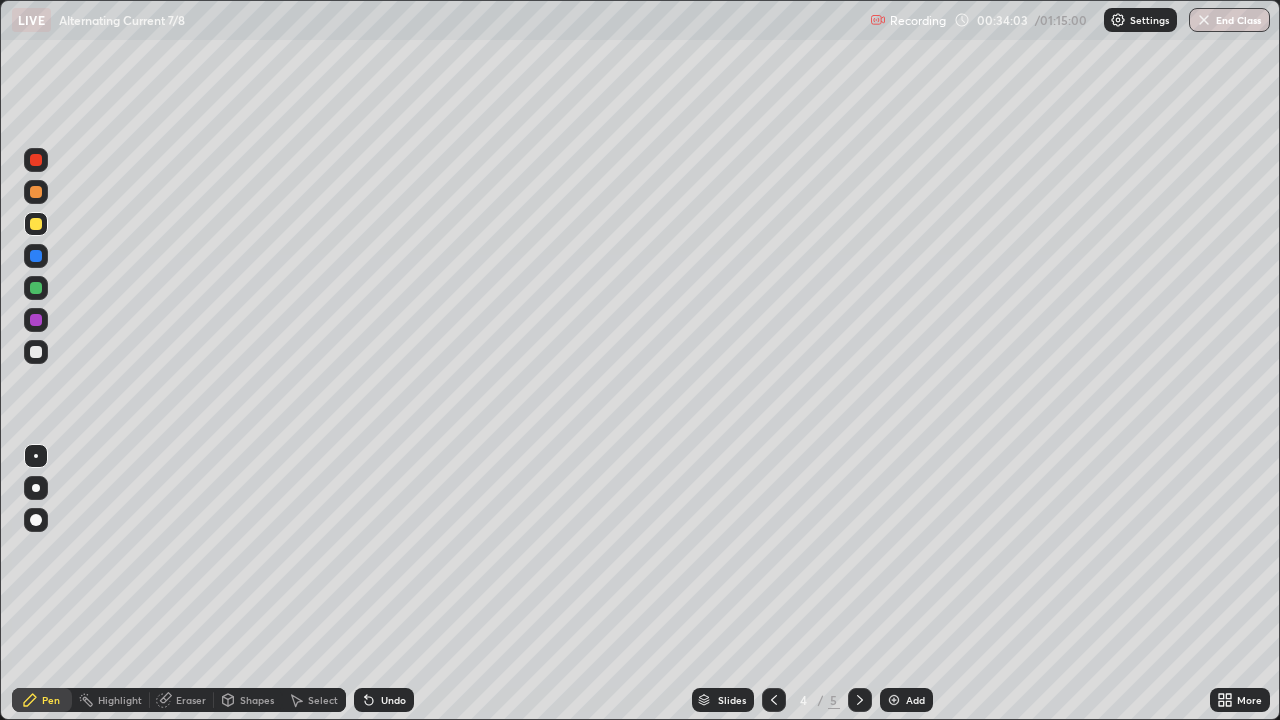 click 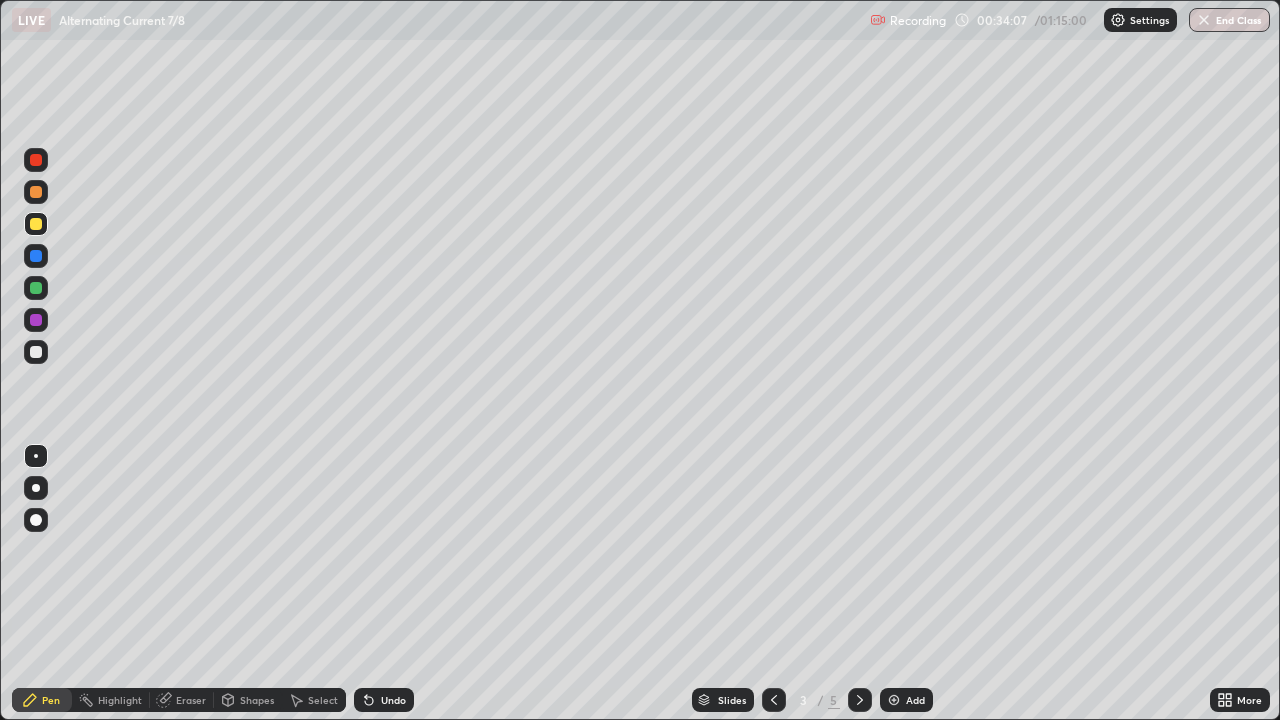 click 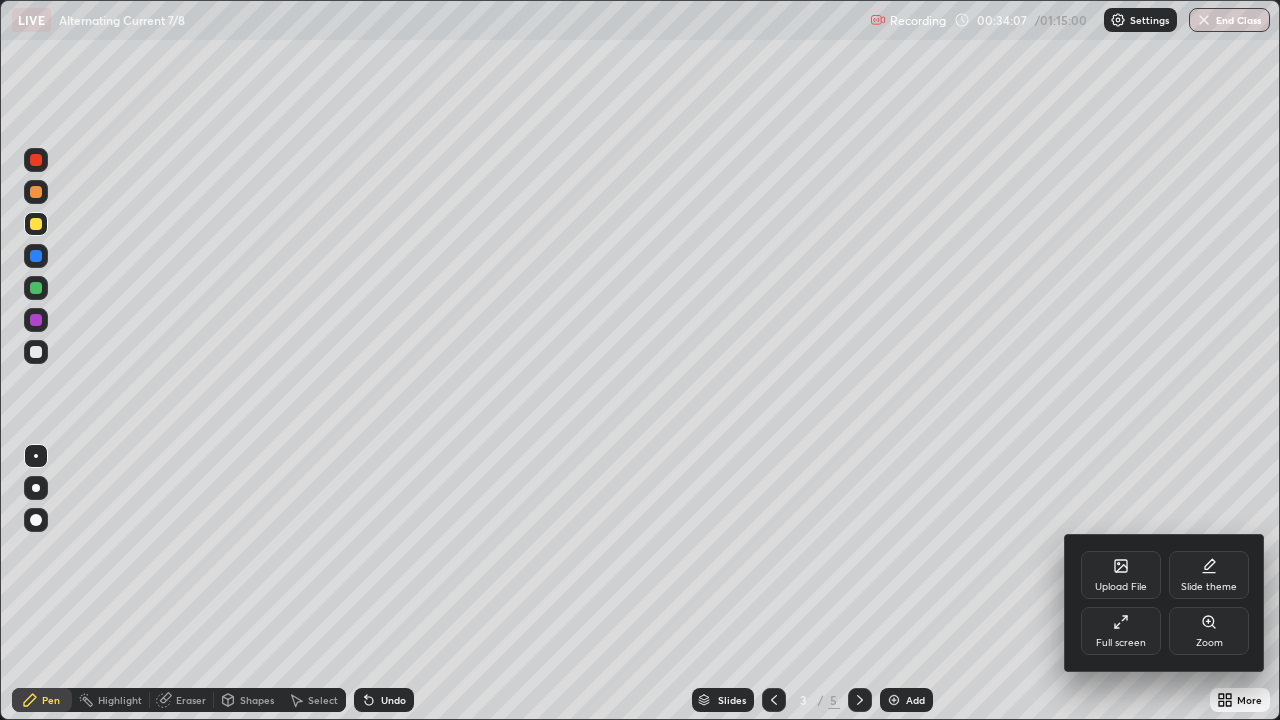 click on "Full screen" at bounding box center [1121, 631] 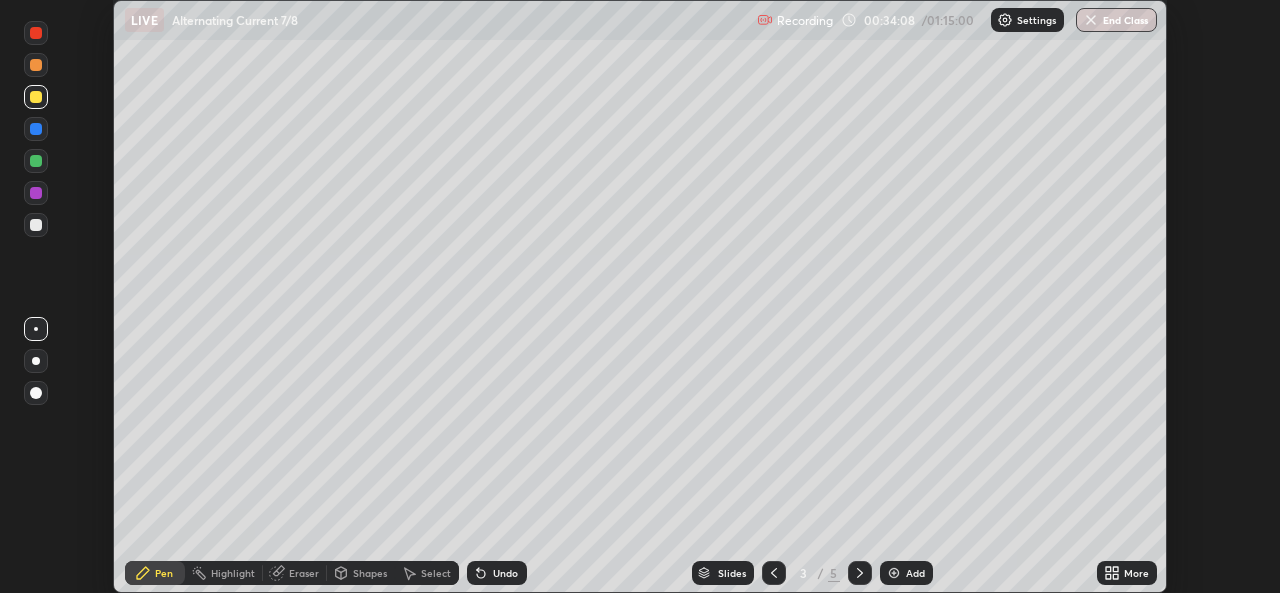 scroll, scrollTop: 593, scrollLeft: 1280, axis: both 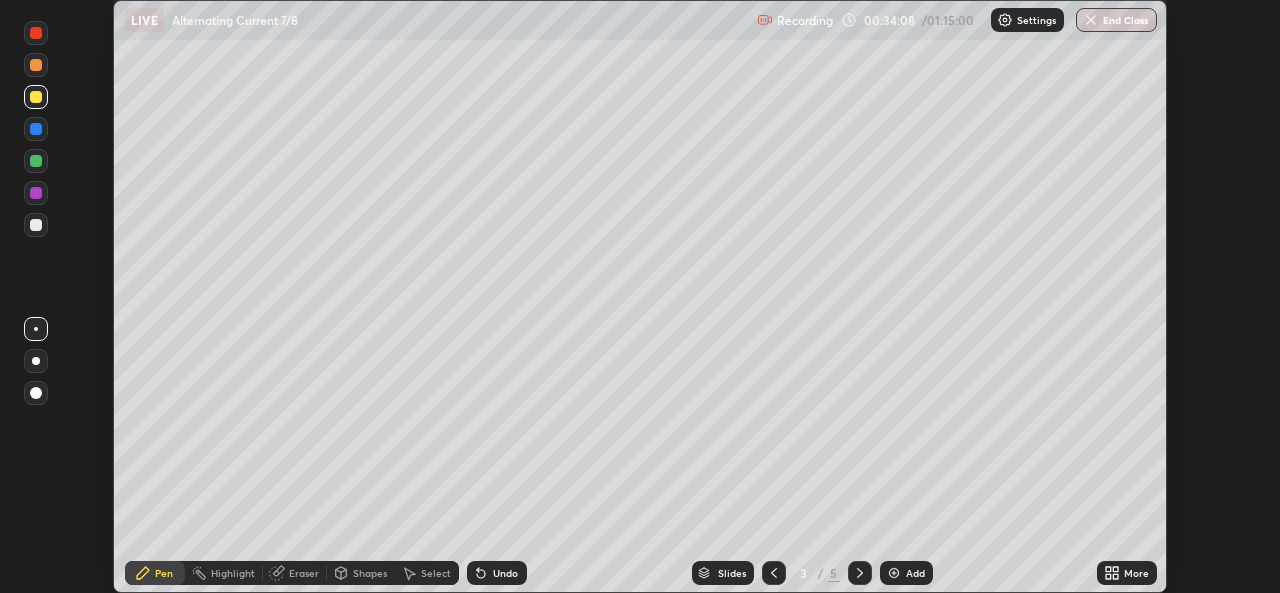 click on "More" at bounding box center [1136, 573] 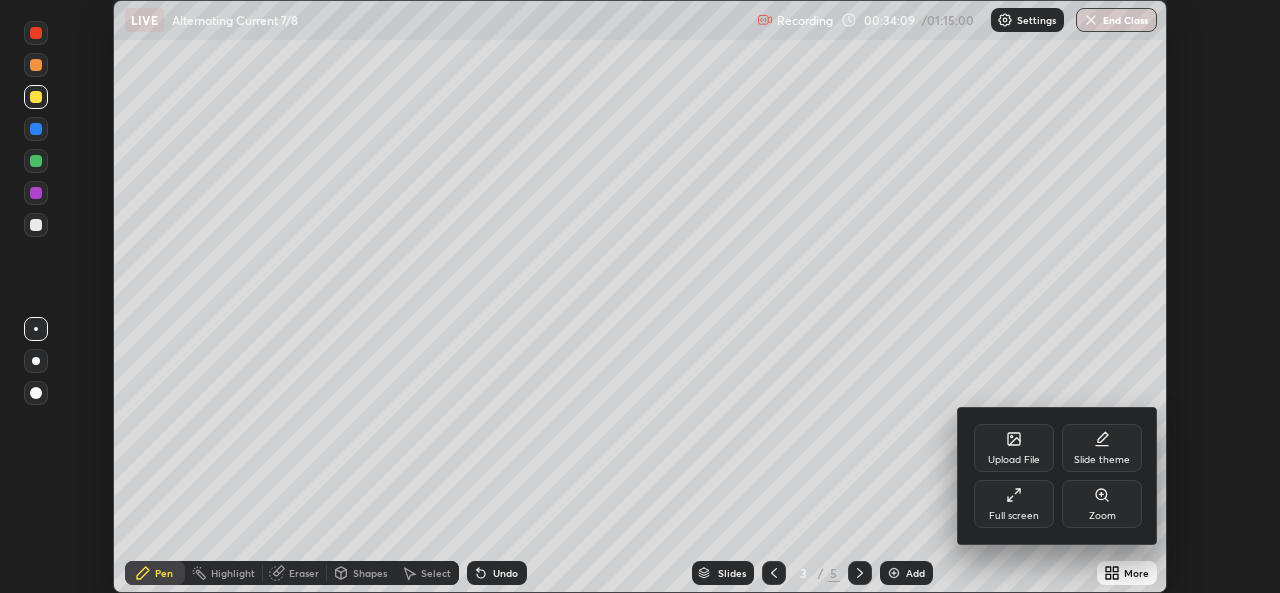 click on "Full screen" at bounding box center [1014, 504] 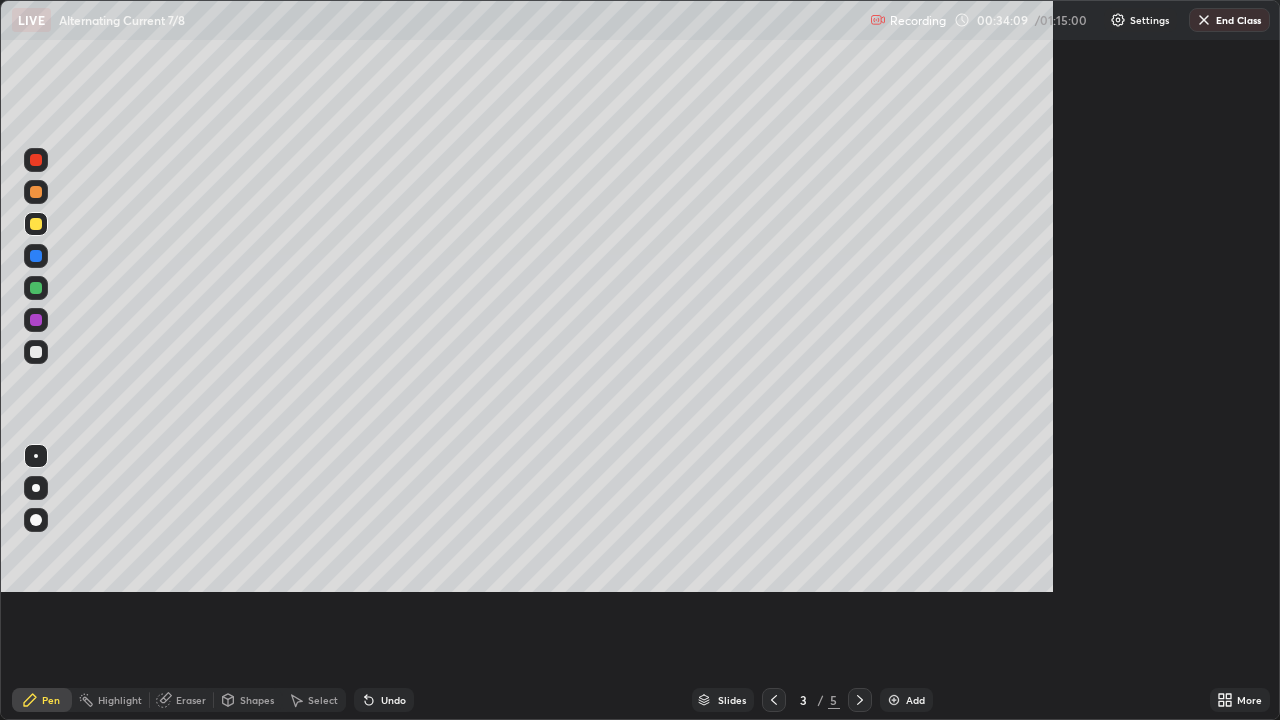 scroll, scrollTop: 99280, scrollLeft: 98720, axis: both 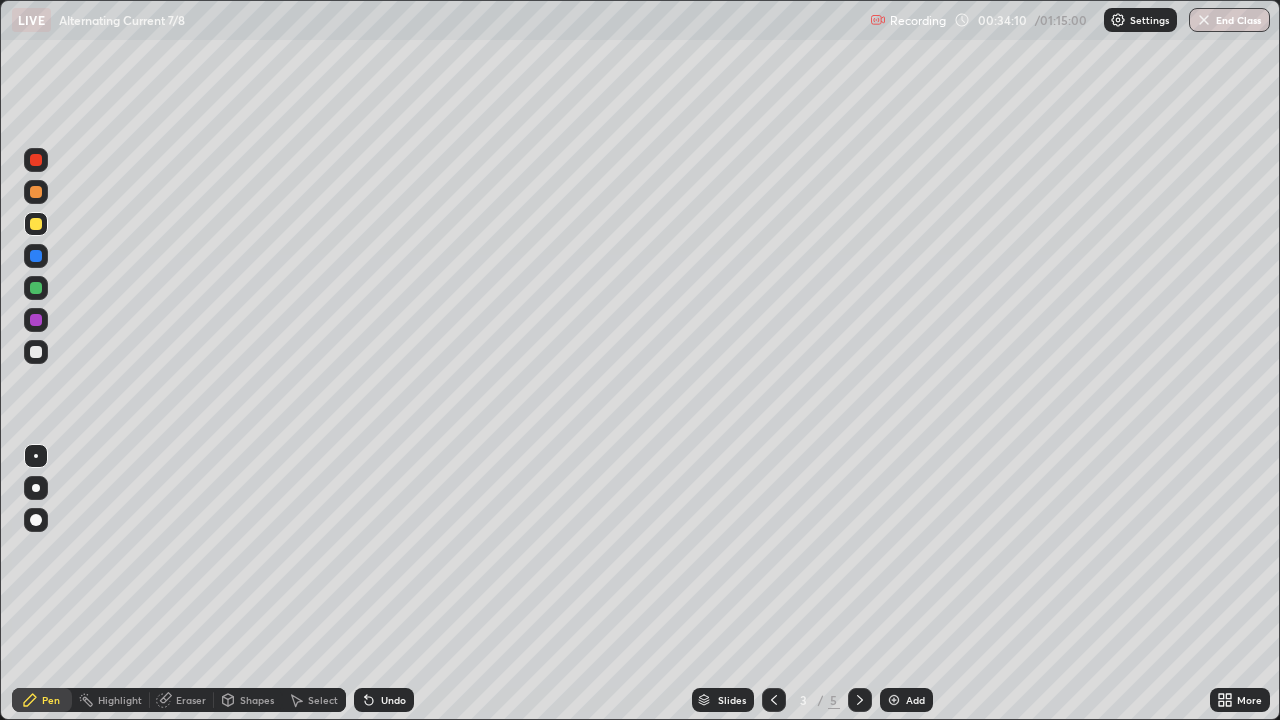 click 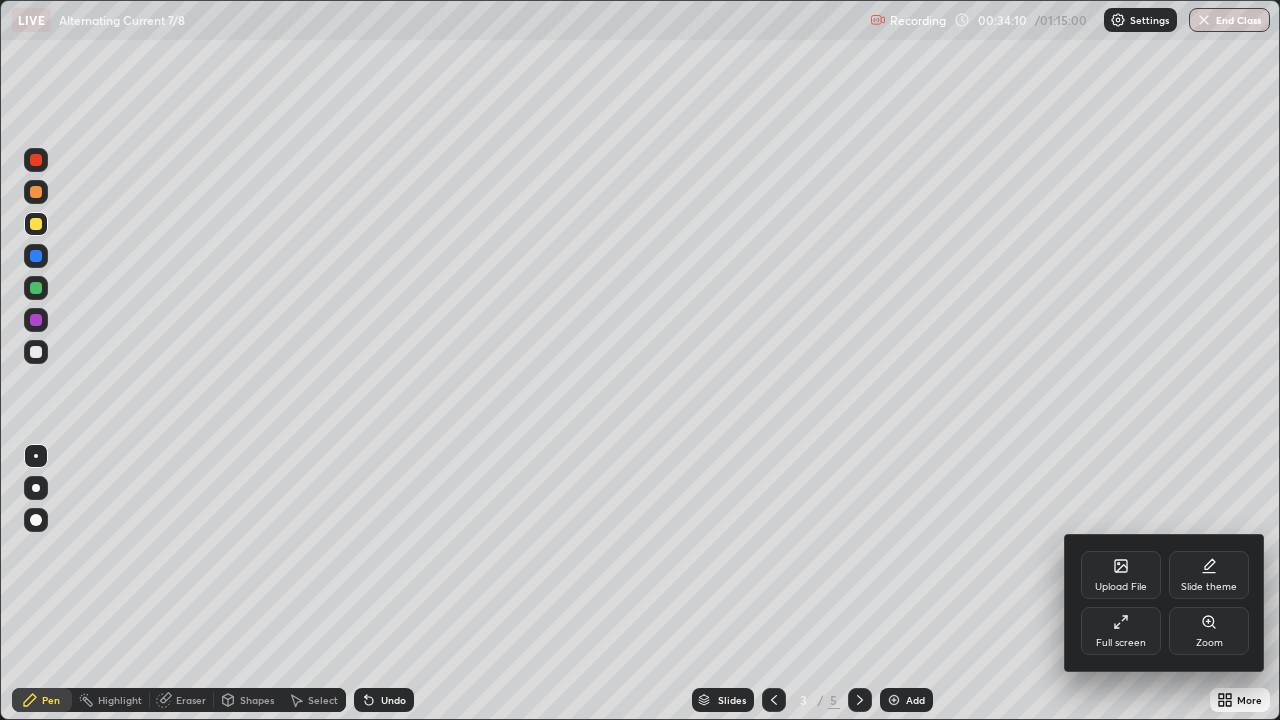 click 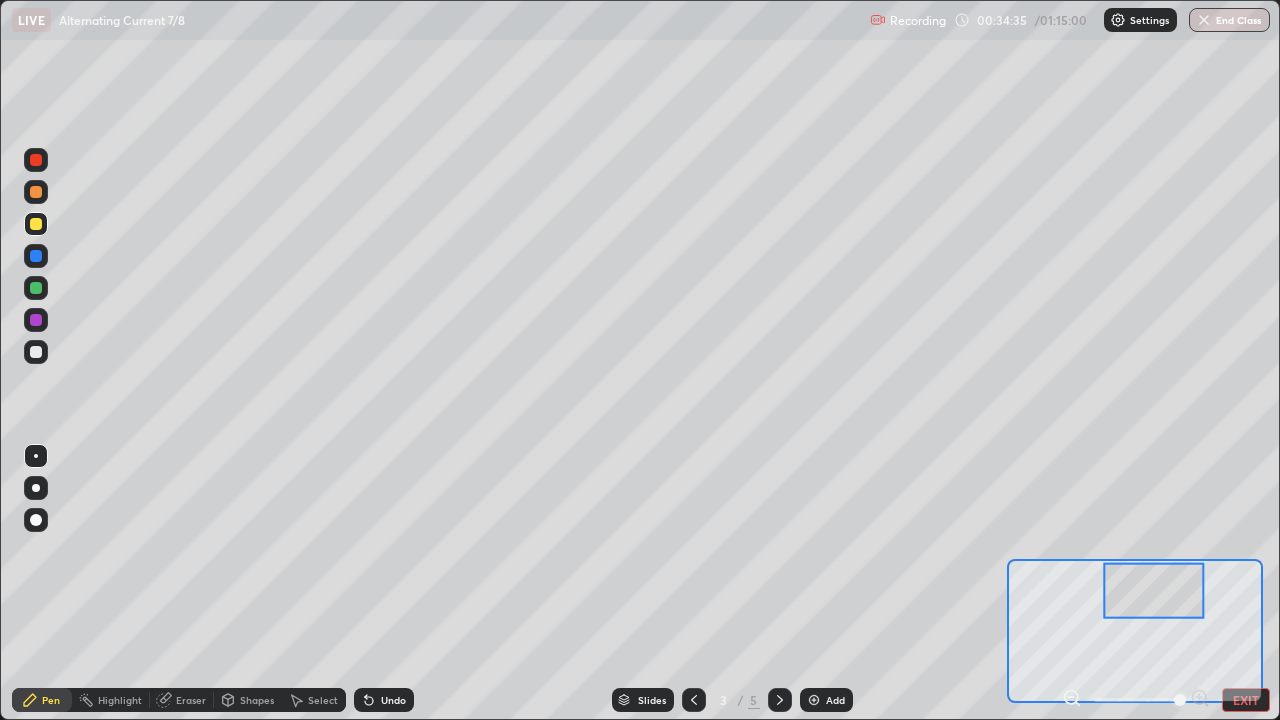 click on "Undo" at bounding box center [384, 700] 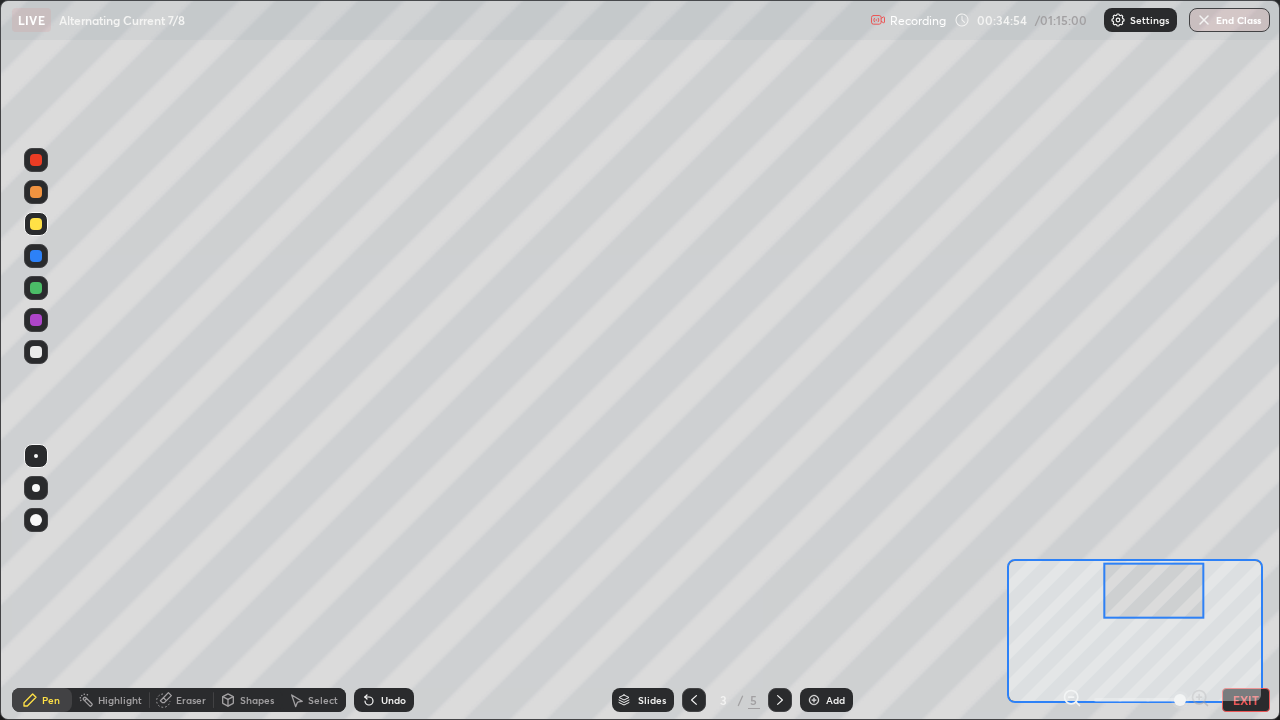 click on "Shapes" at bounding box center [248, 700] 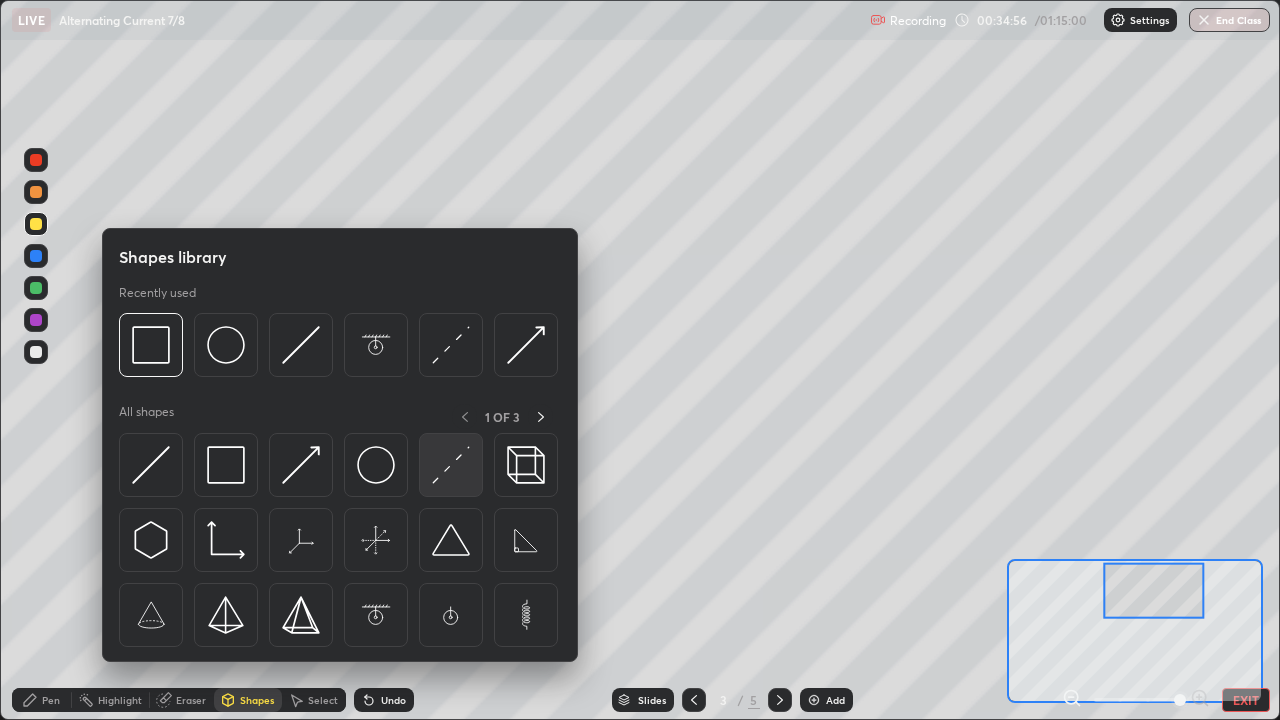 click at bounding box center [451, 465] 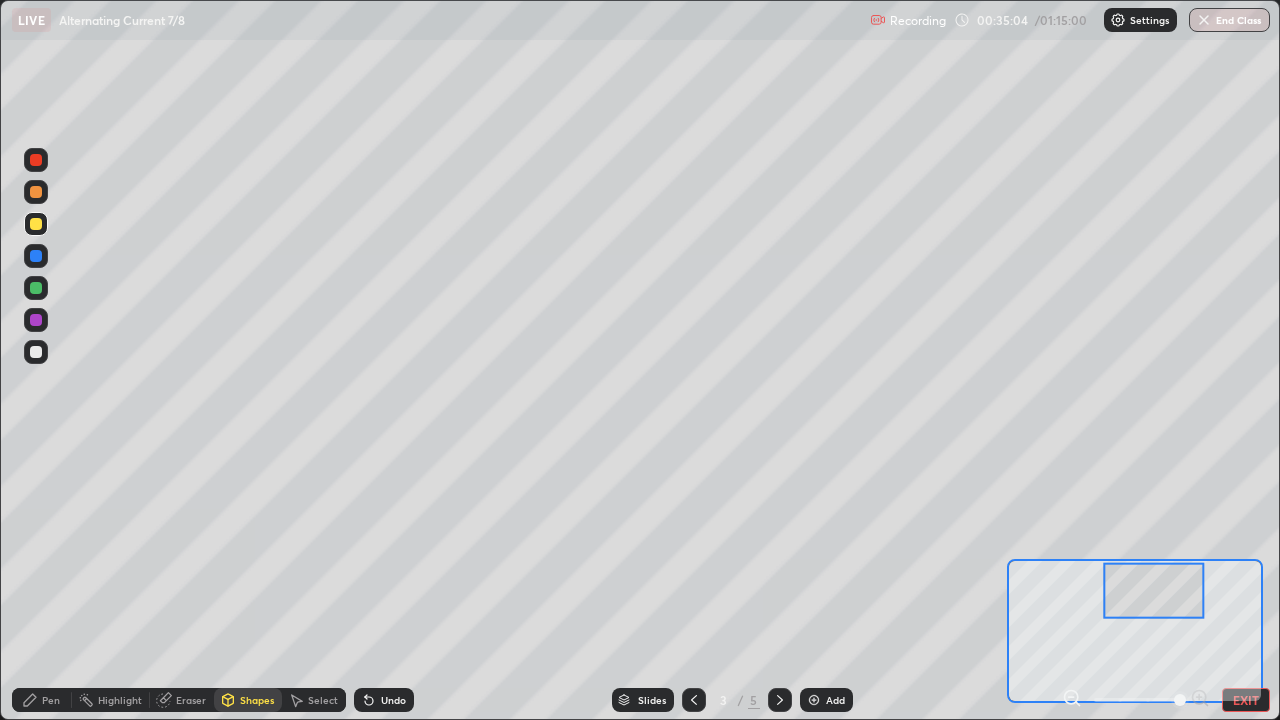 click 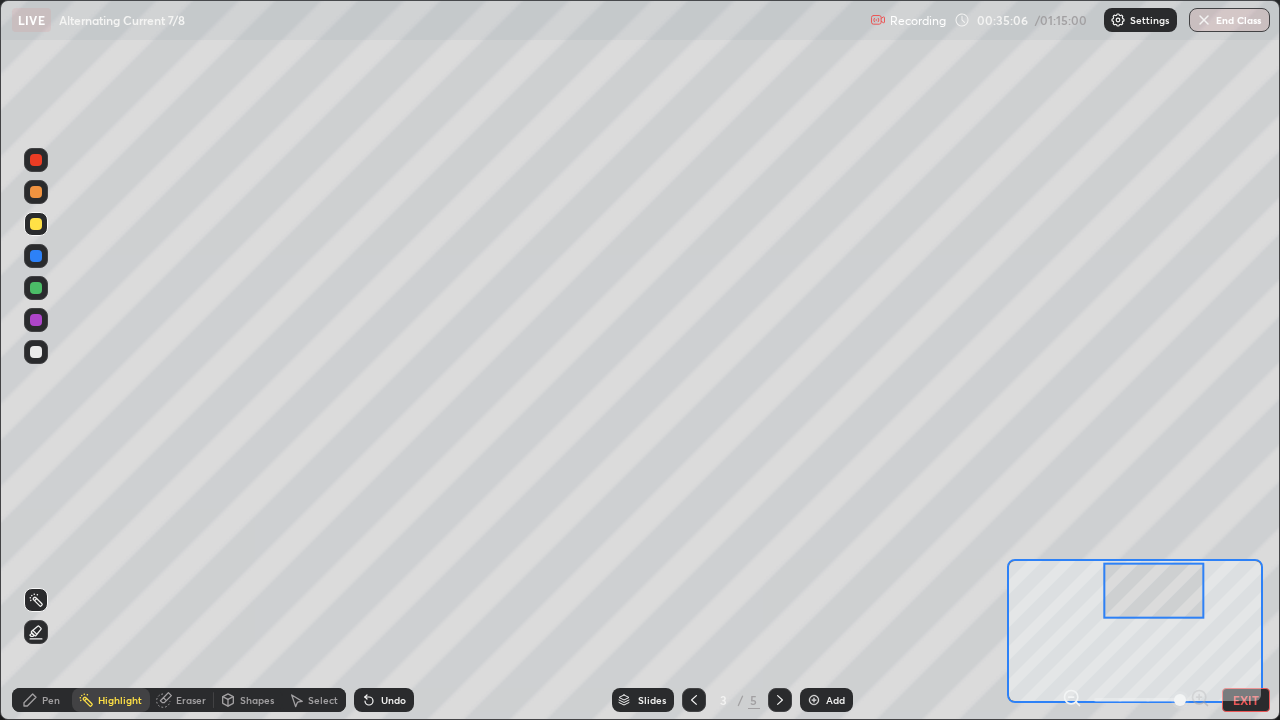 click on "Undo" at bounding box center [384, 700] 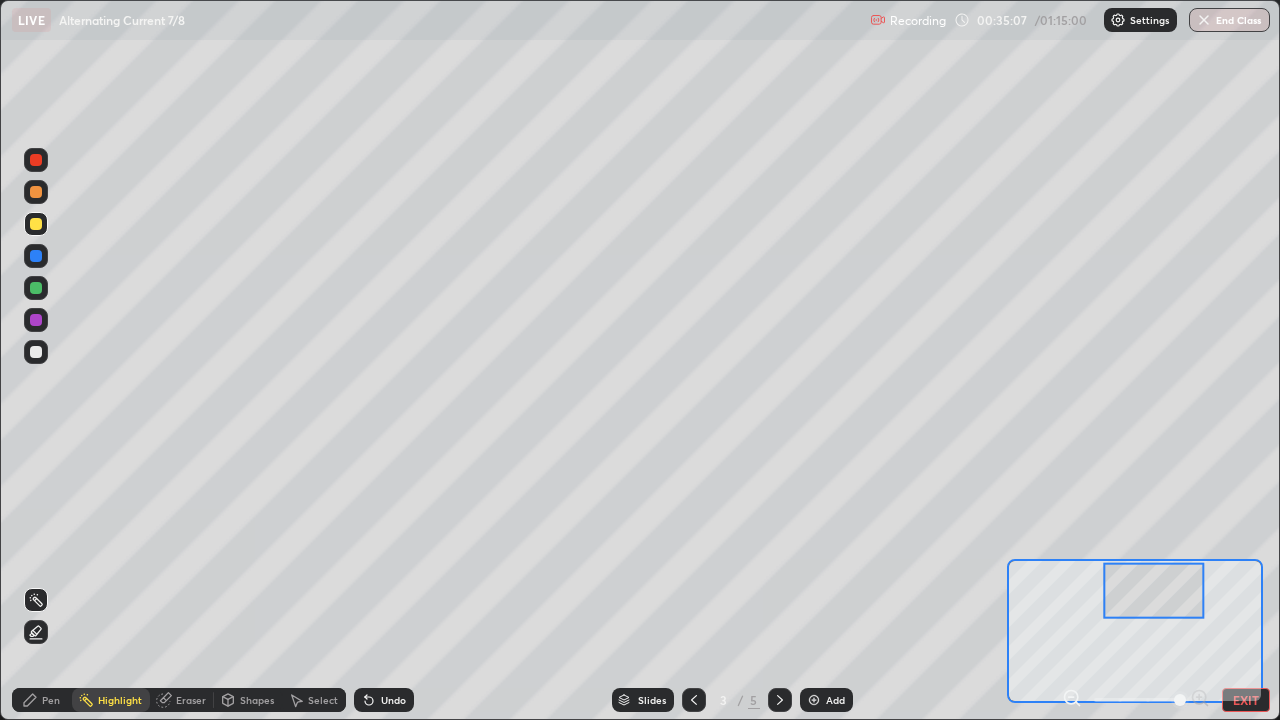 click on "Pen" at bounding box center [51, 700] 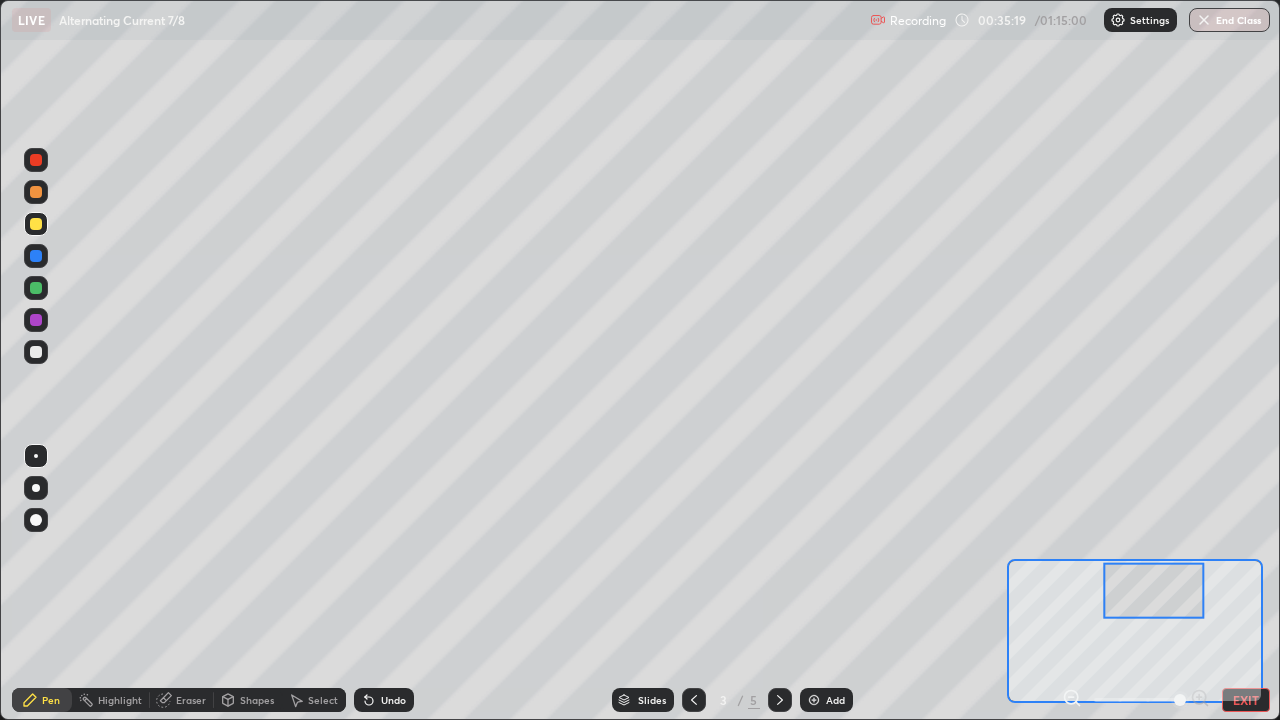 click on "EXIT" at bounding box center (1246, 700) 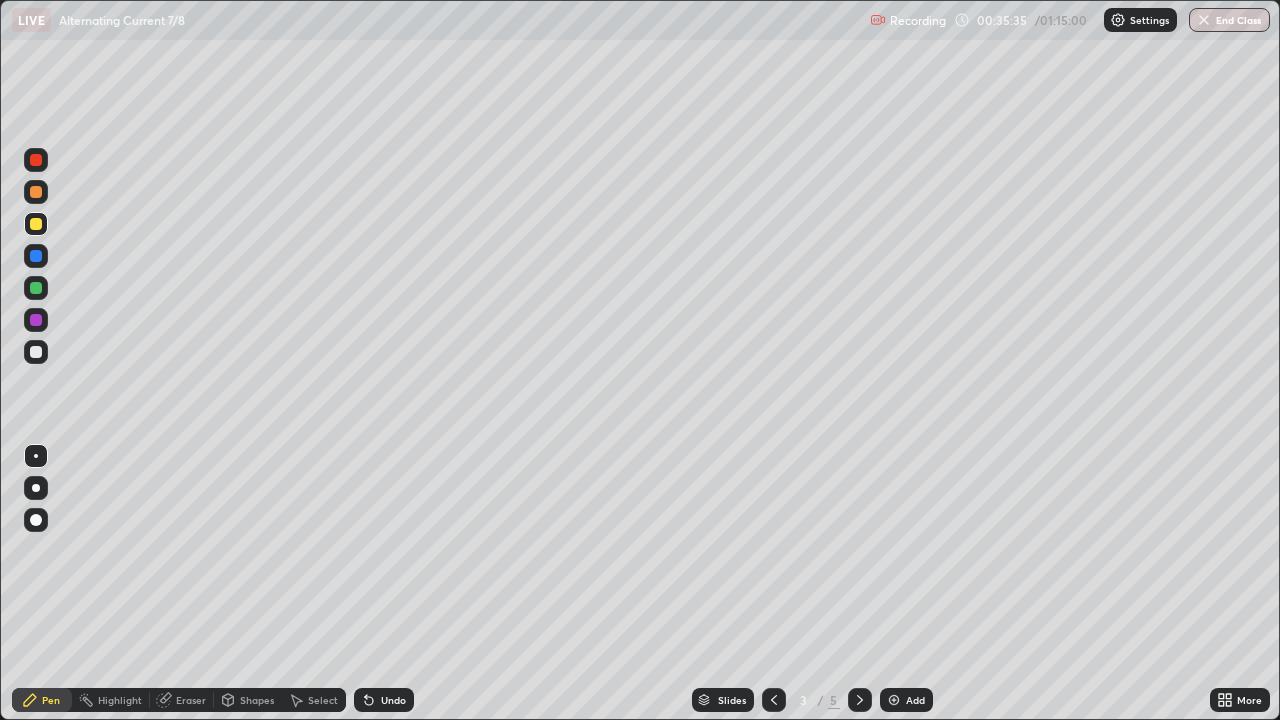 click on "Add" at bounding box center [915, 700] 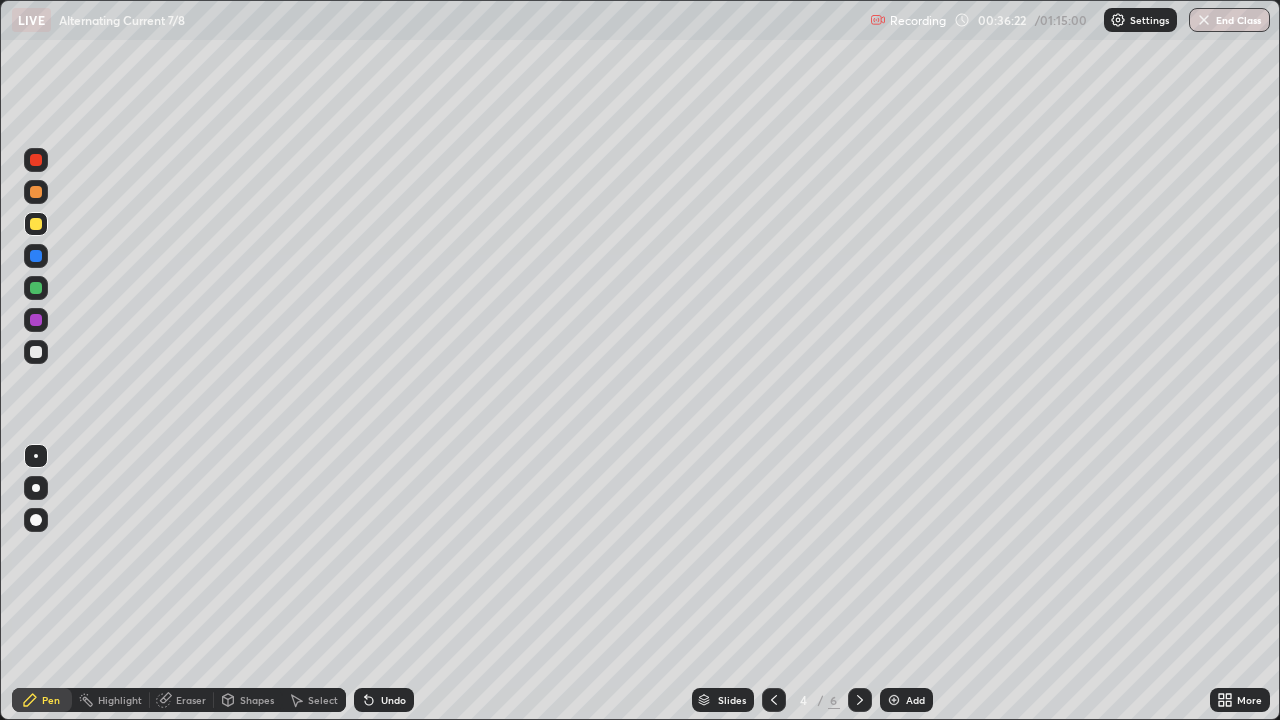 click 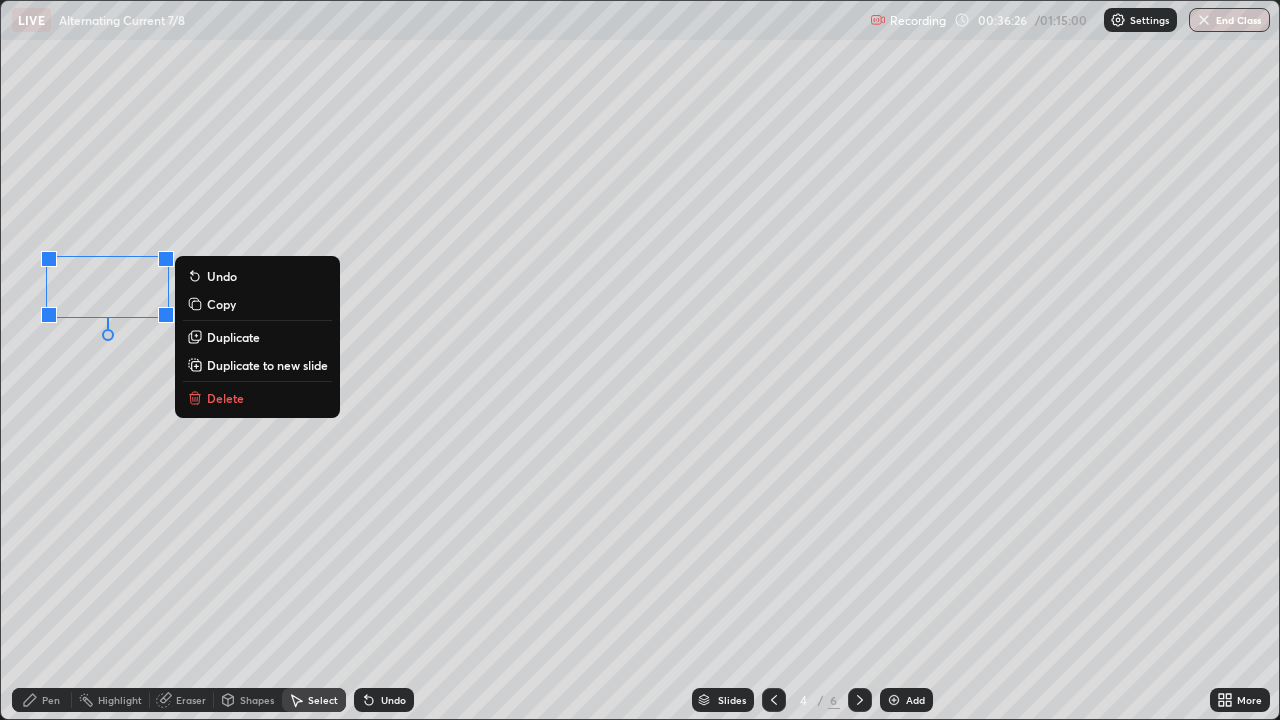 click on "Pen" at bounding box center (51, 700) 